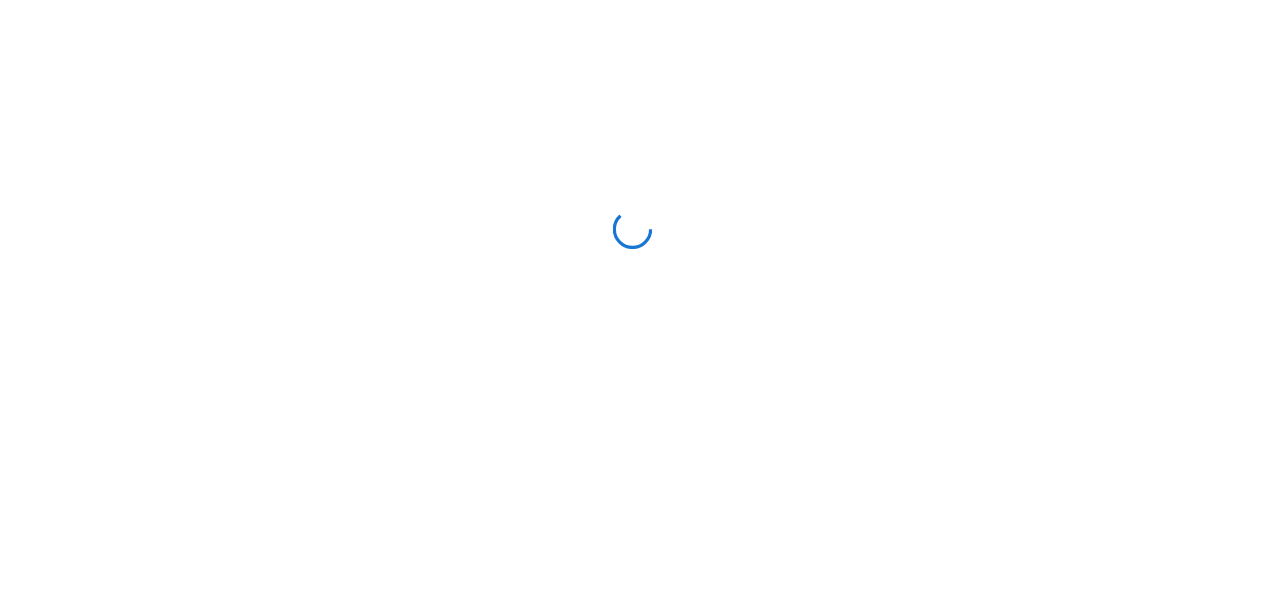 scroll, scrollTop: 0, scrollLeft: 0, axis: both 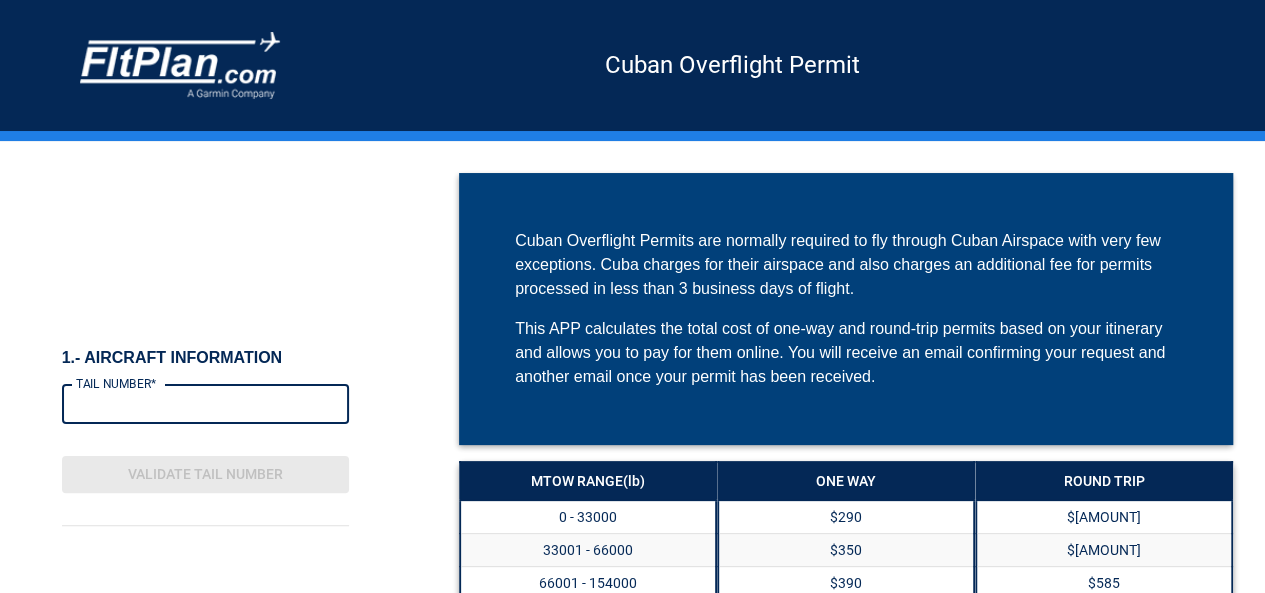 click on "TAIL NUMBER*" at bounding box center [206, 404] 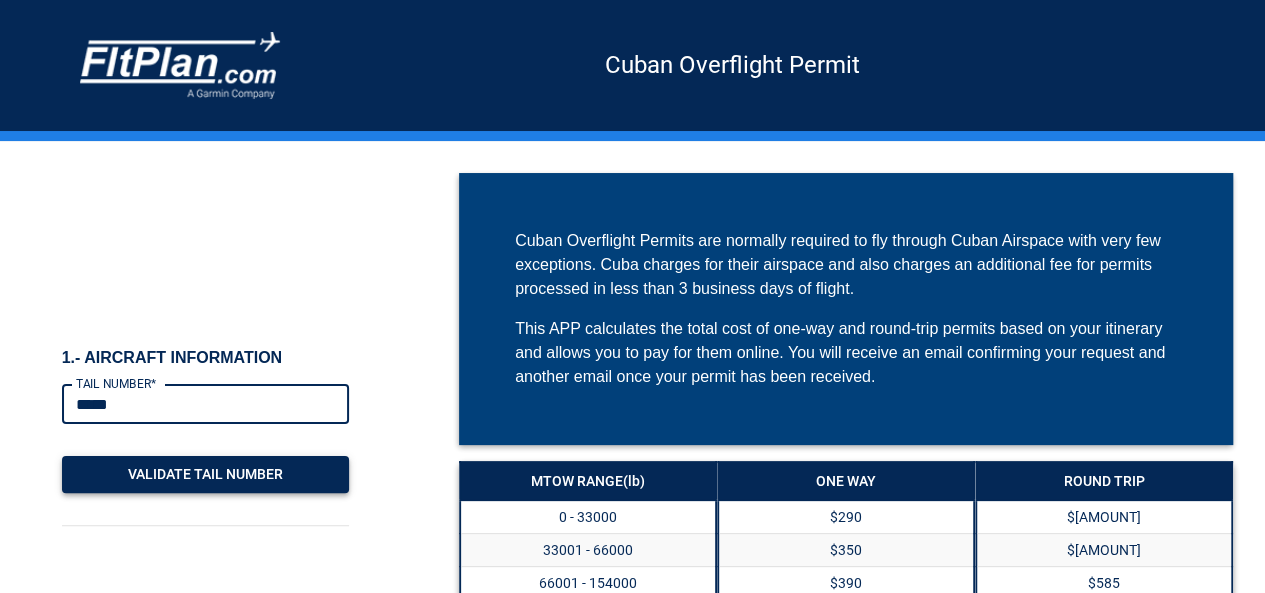 click on "Validate Tail Number" at bounding box center [206, 474] 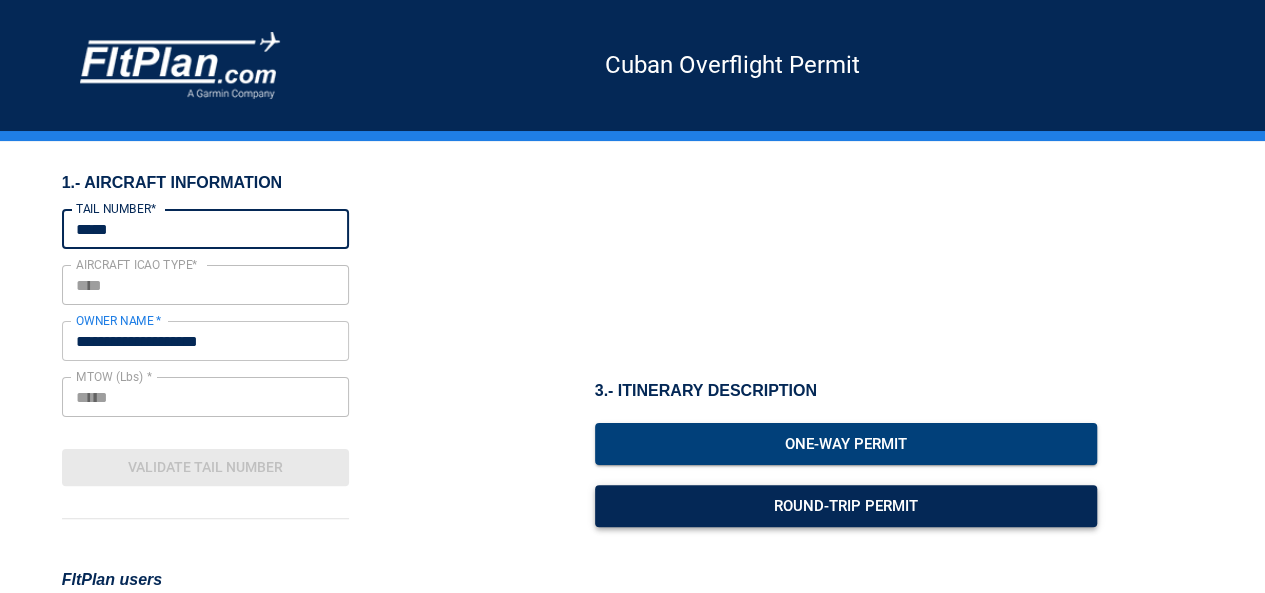 click on "Round-Trip Permit" at bounding box center (846, 506) 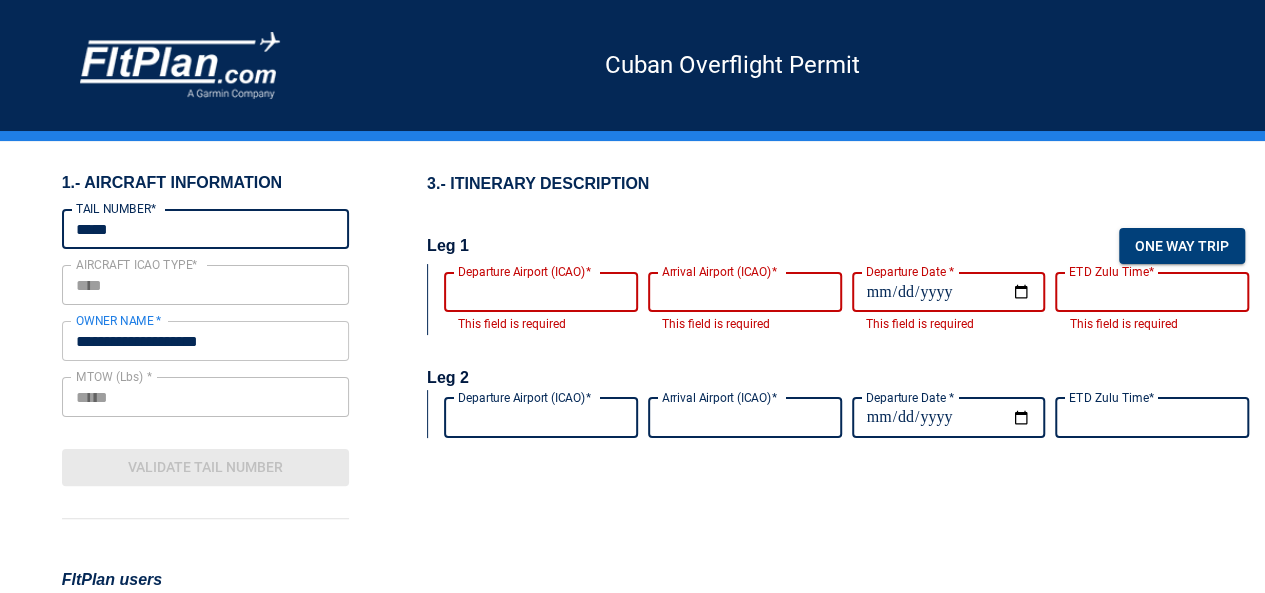 click on "Departure Airport (ICAO)*" at bounding box center (541, 292) 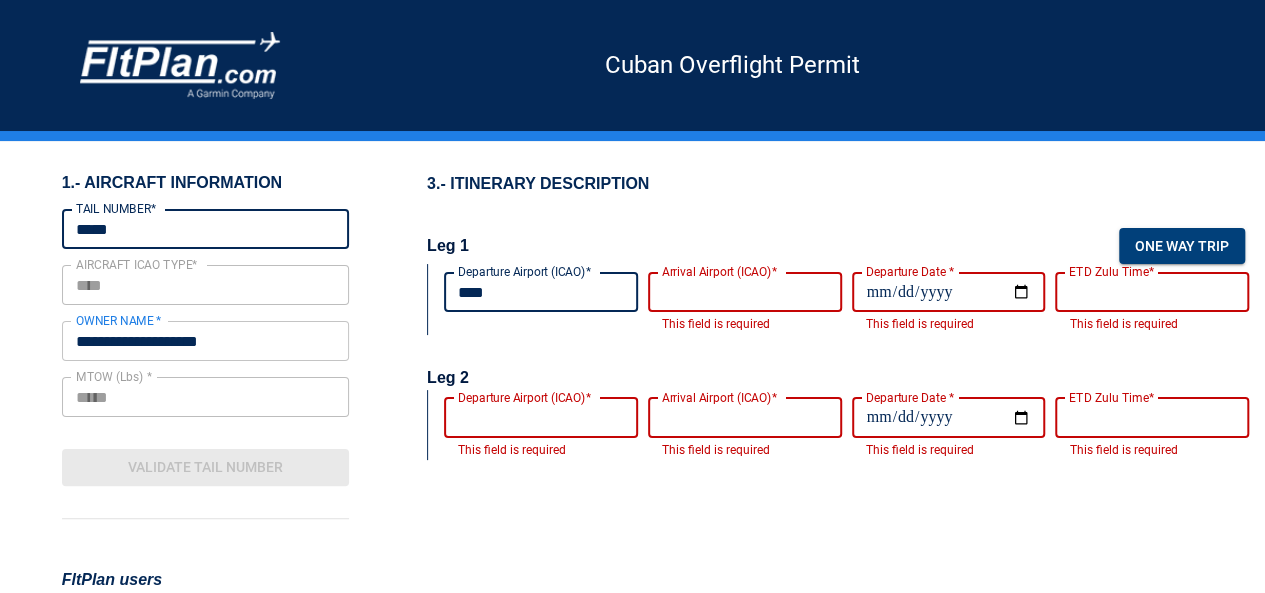 type on "****" 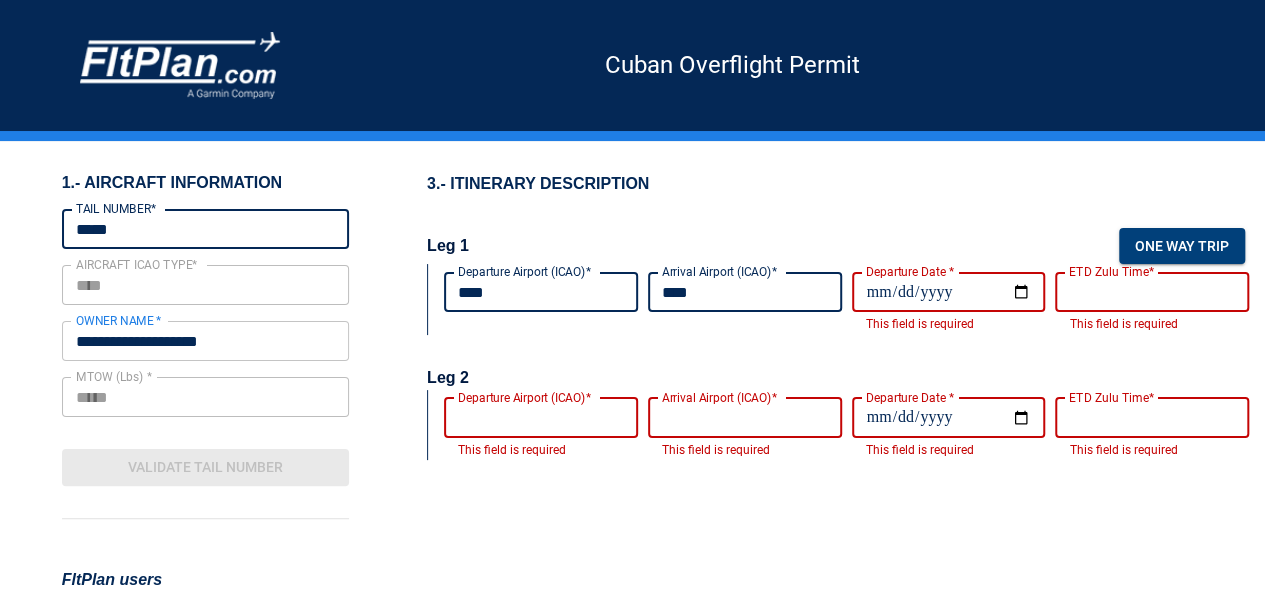 type on "****" 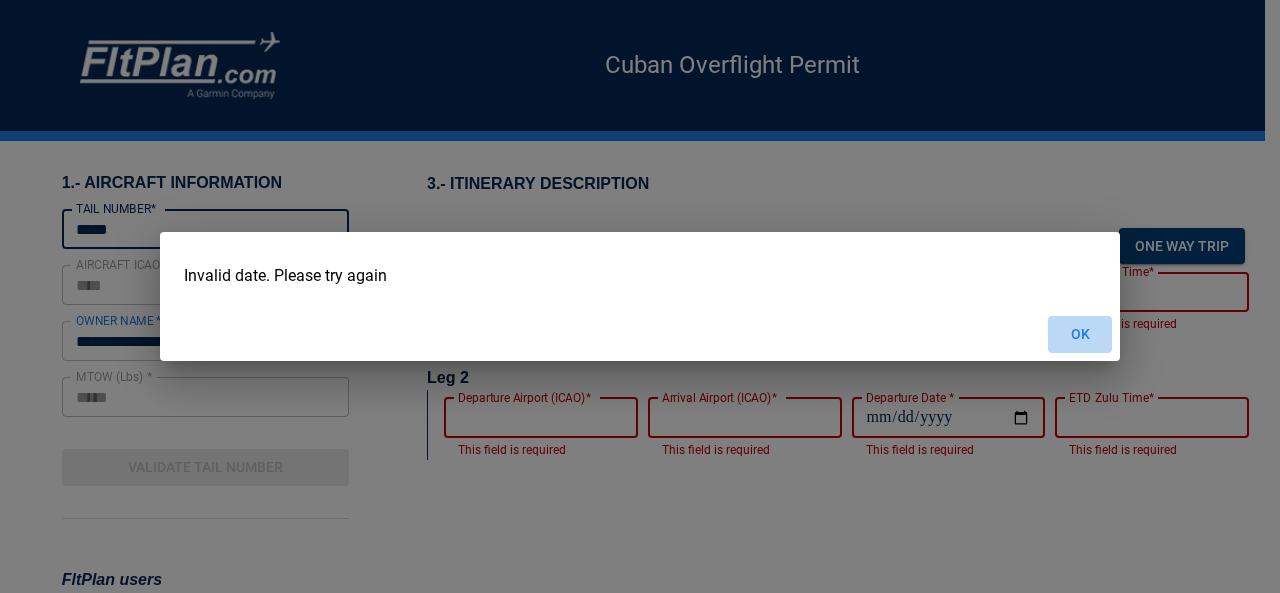 click on "OK" at bounding box center (1080, 334) 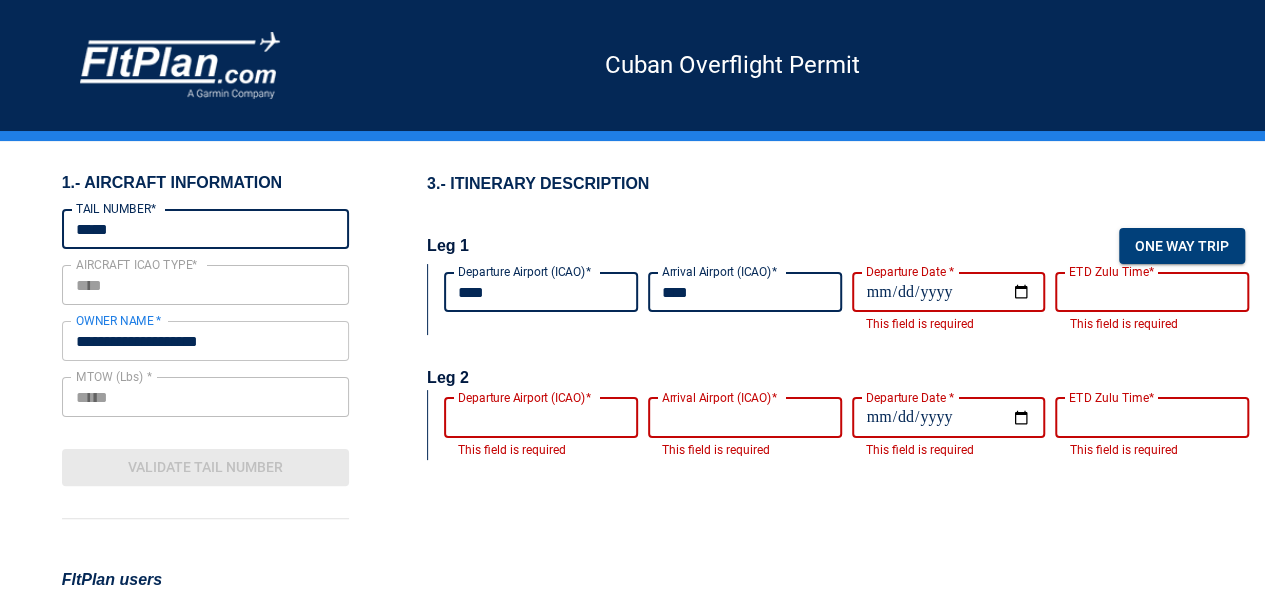 drag, startPoint x: 1014, startPoint y: 293, endPoint x: 853, endPoint y: 341, distance: 168.00298 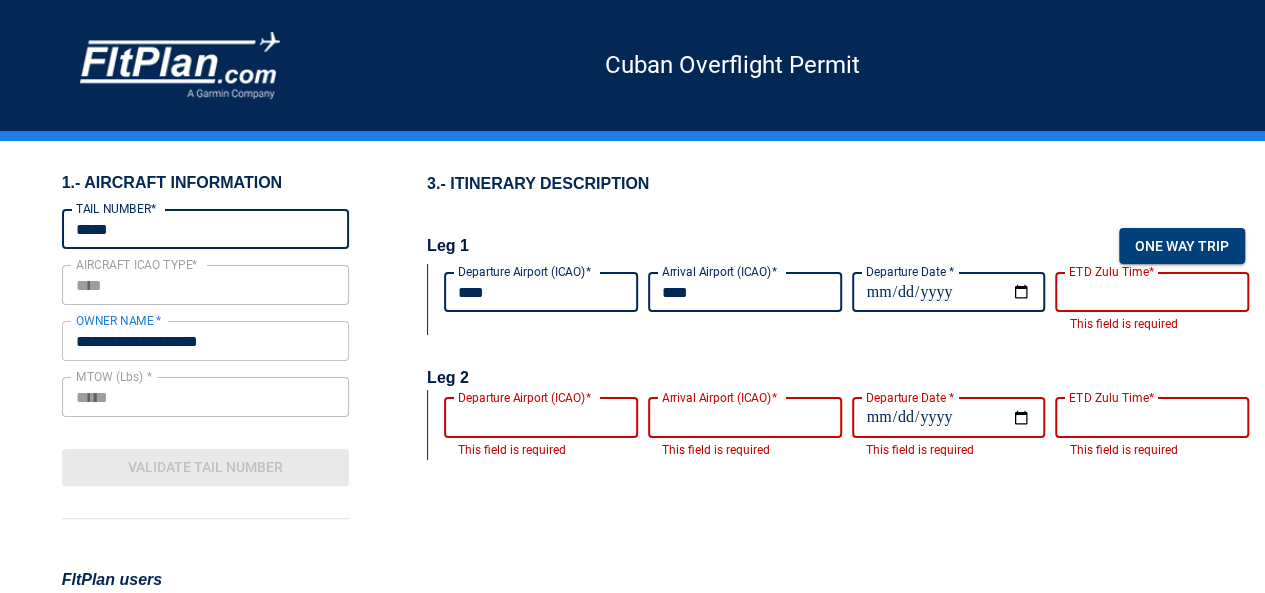 click on "ETD Zulu Time*" at bounding box center [1152, 292] 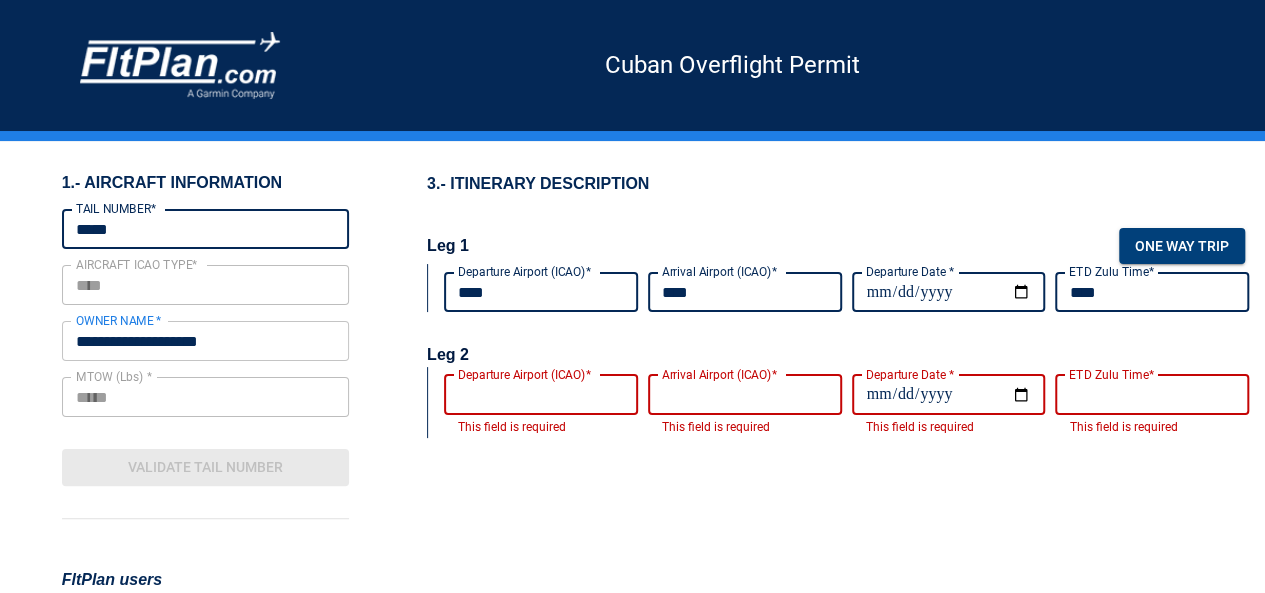 type on "****" 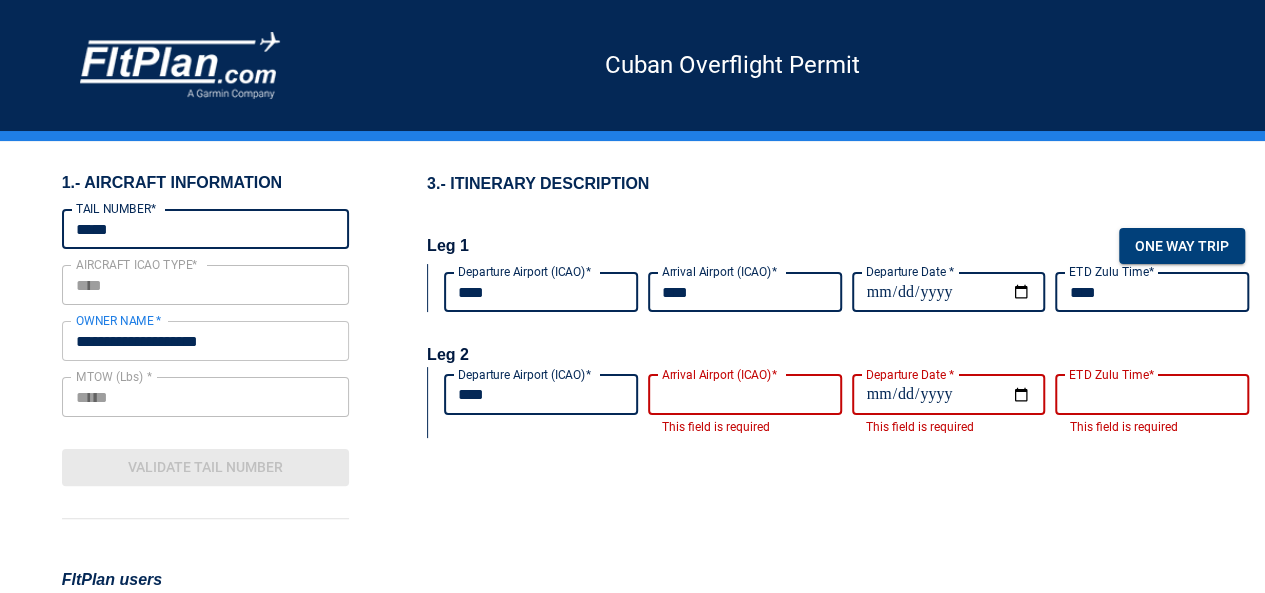 type on "****" 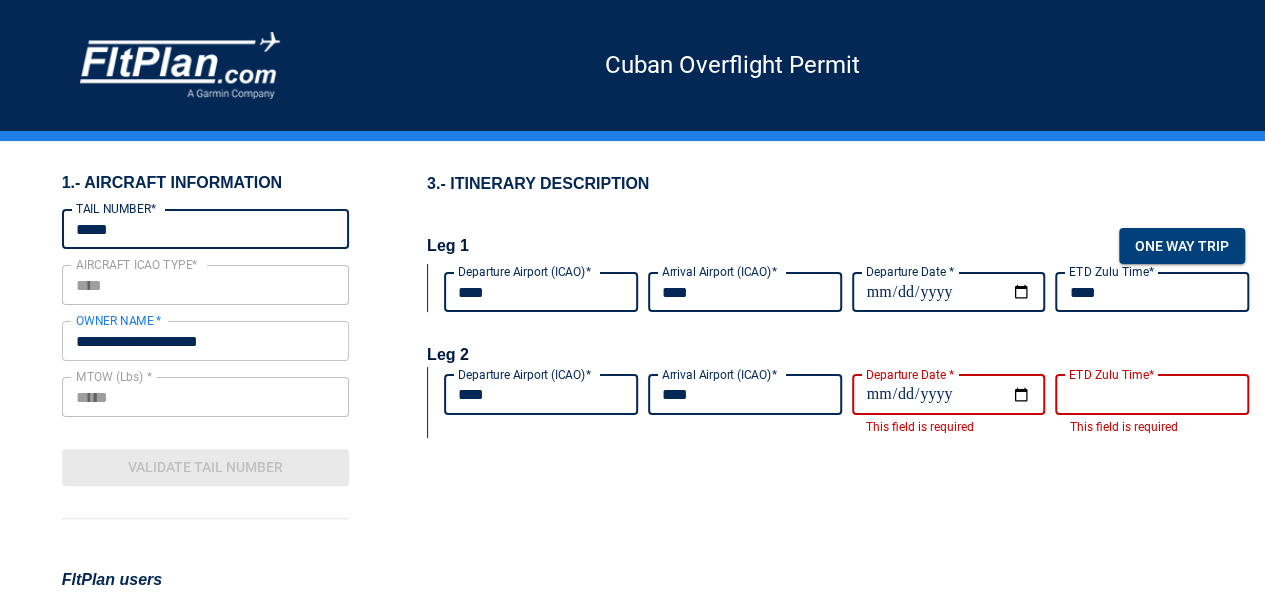 type on "****" 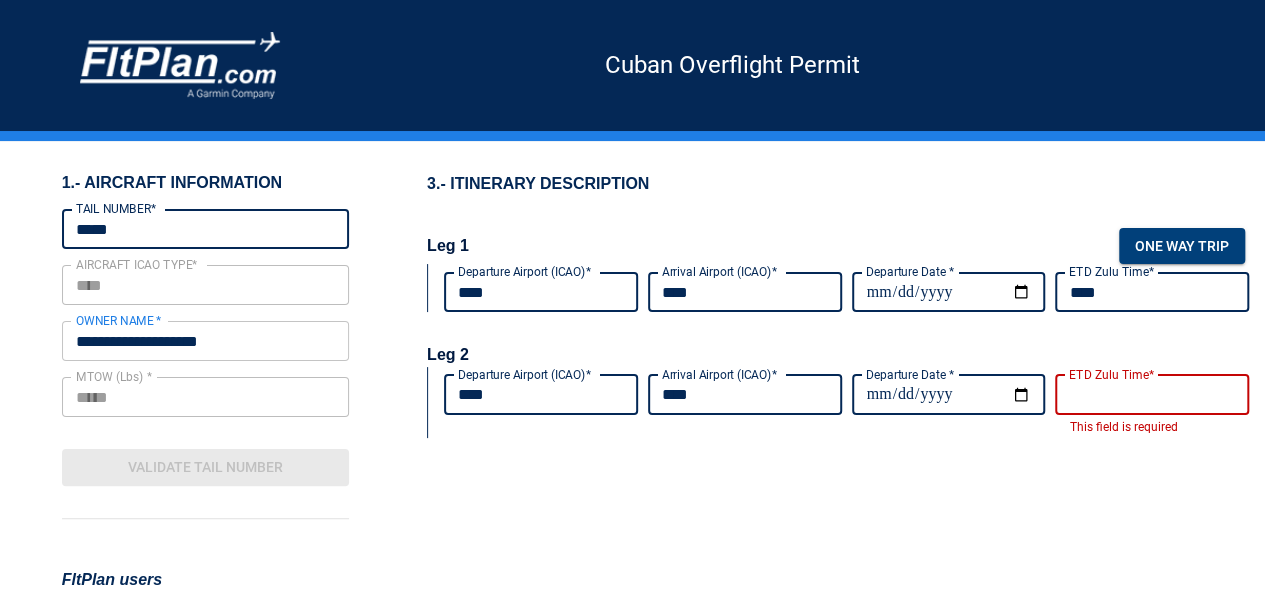 click on "ETD Zulu Time*" at bounding box center (1152, 395) 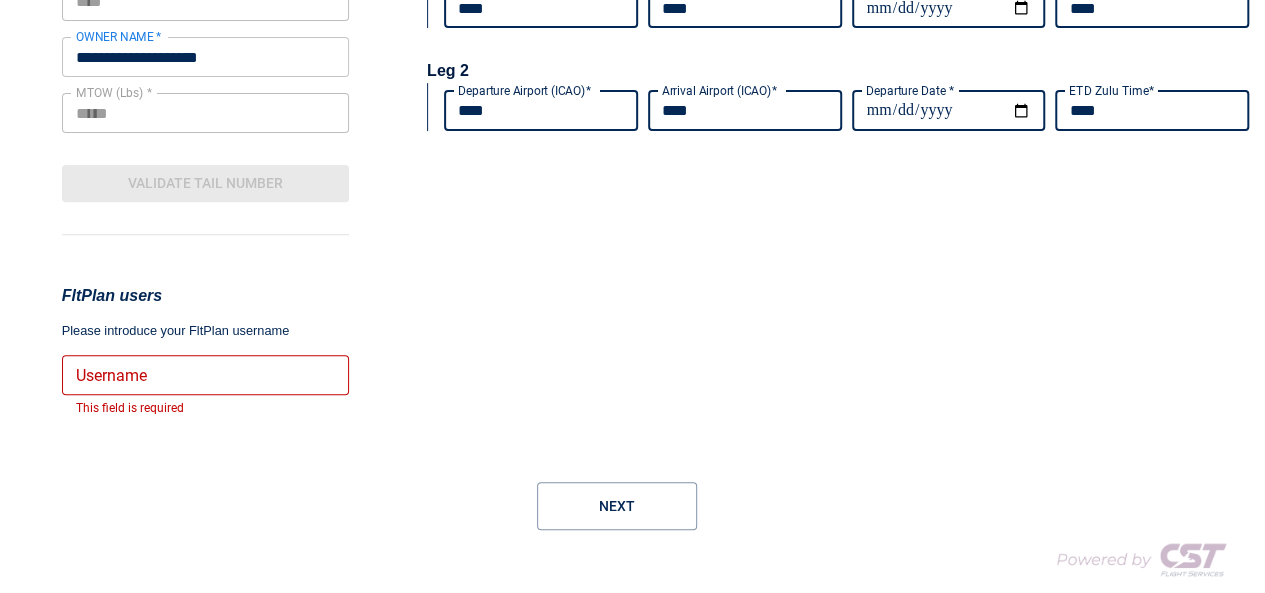 scroll, scrollTop: 288, scrollLeft: 0, axis: vertical 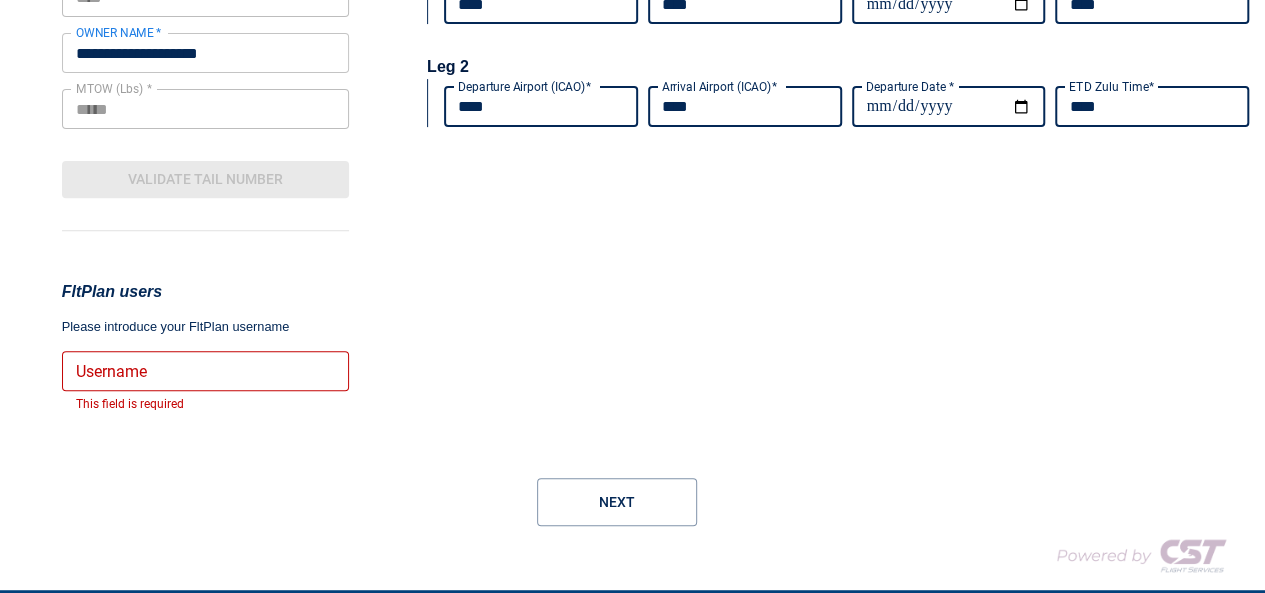 type on "****" 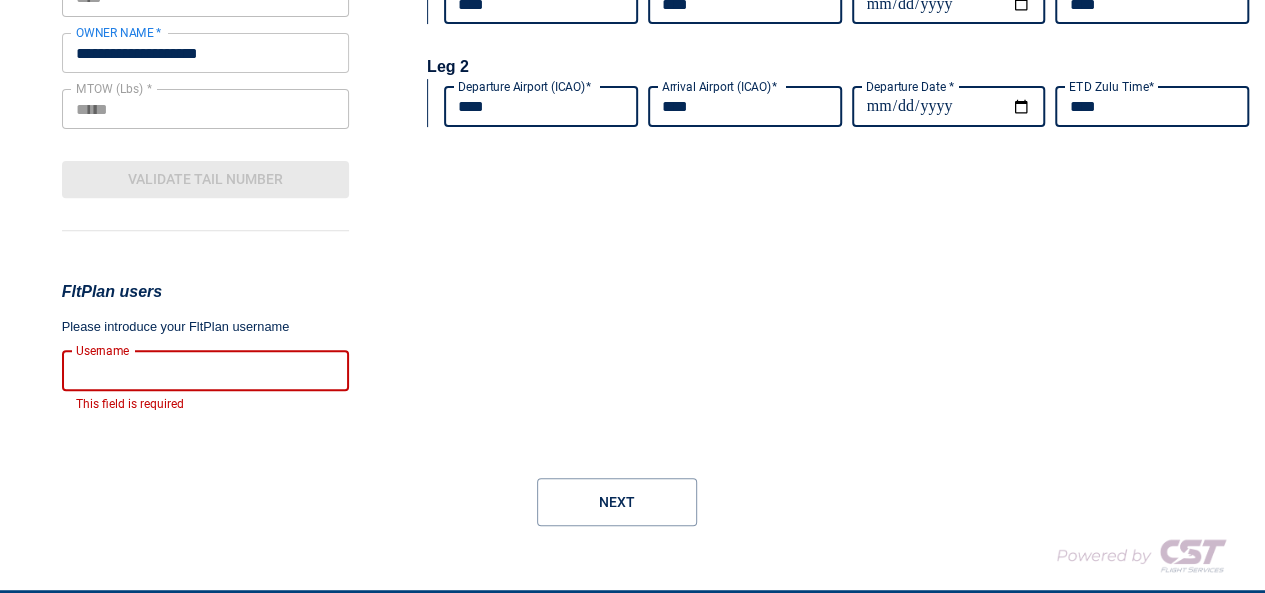 type on "*" 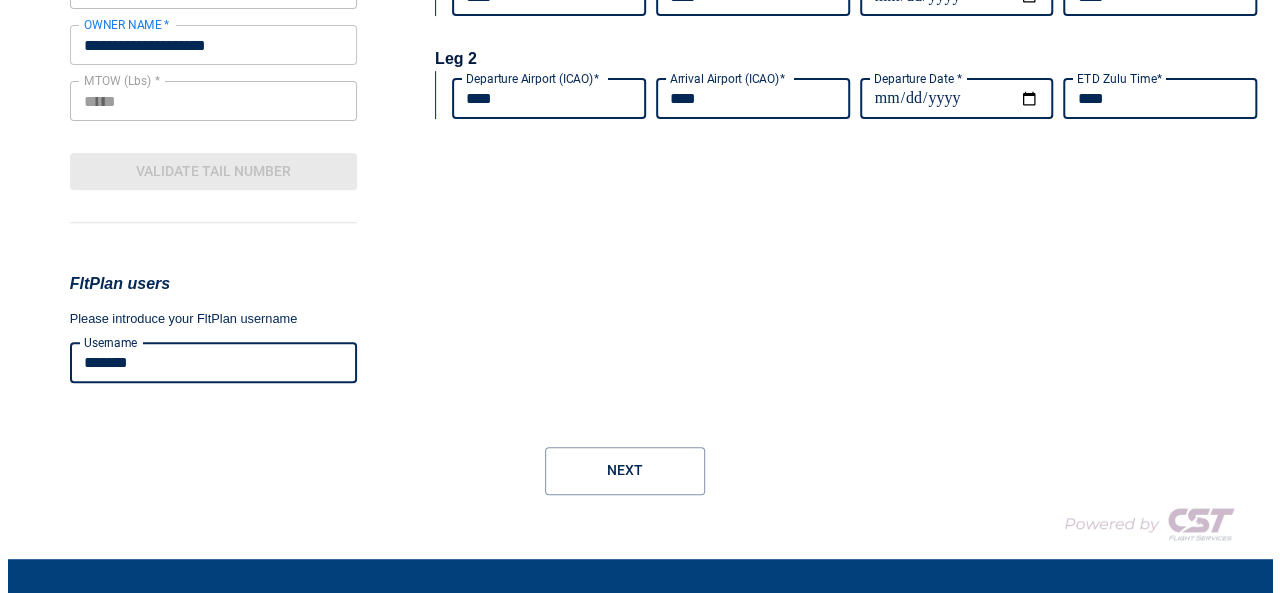 scroll, scrollTop: 298, scrollLeft: 0, axis: vertical 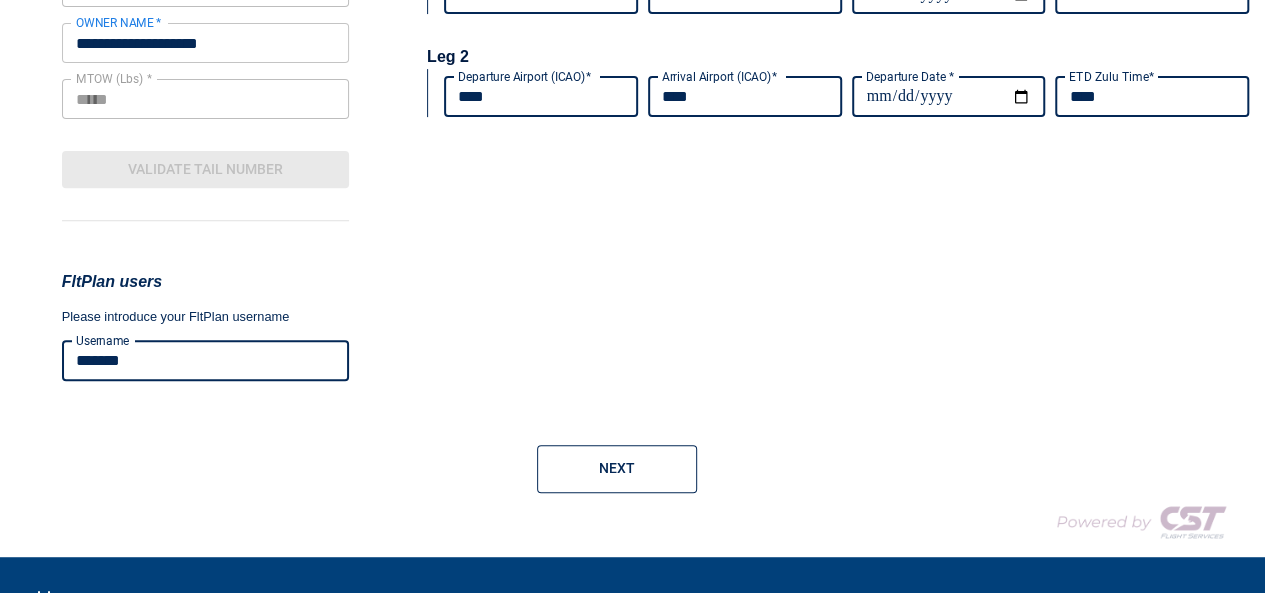 type on "*******" 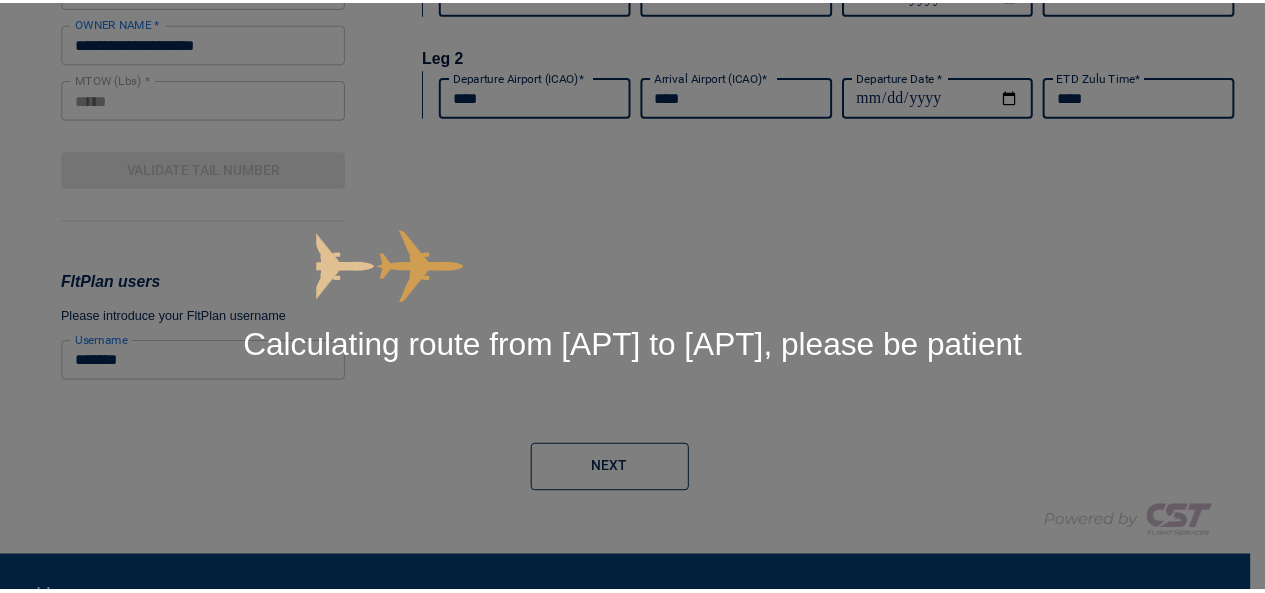 scroll, scrollTop: 858, scrollLeft: 0, axis: vertical 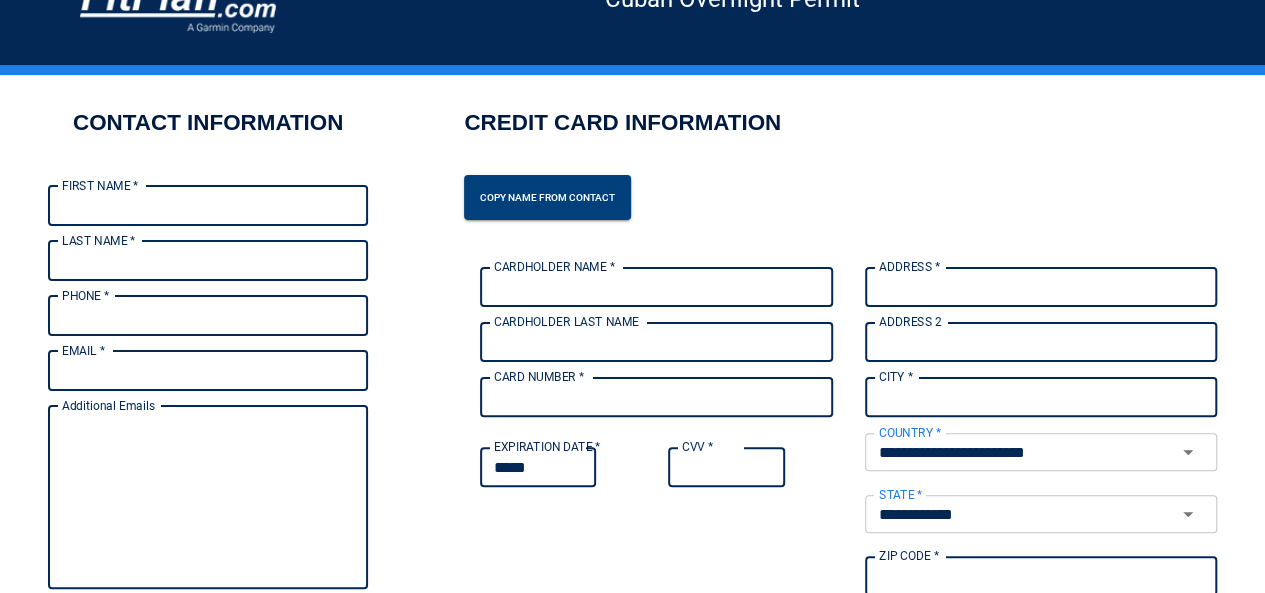 click on "FIRST NAME *" at bounding box center (208, 206) 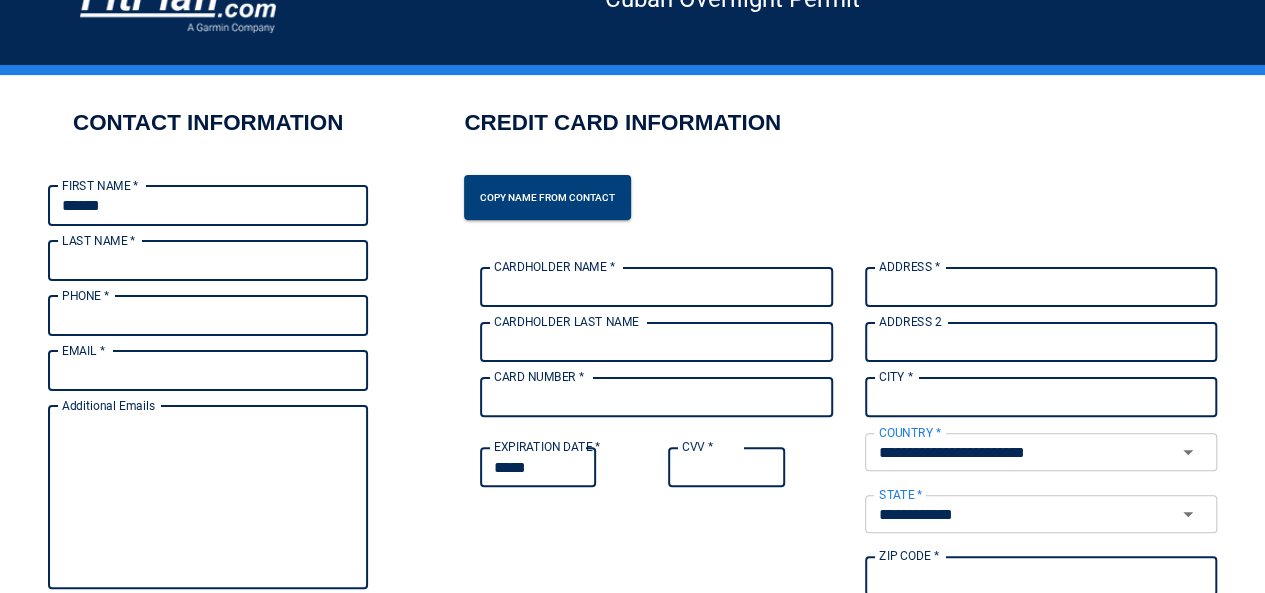 type on "**********" 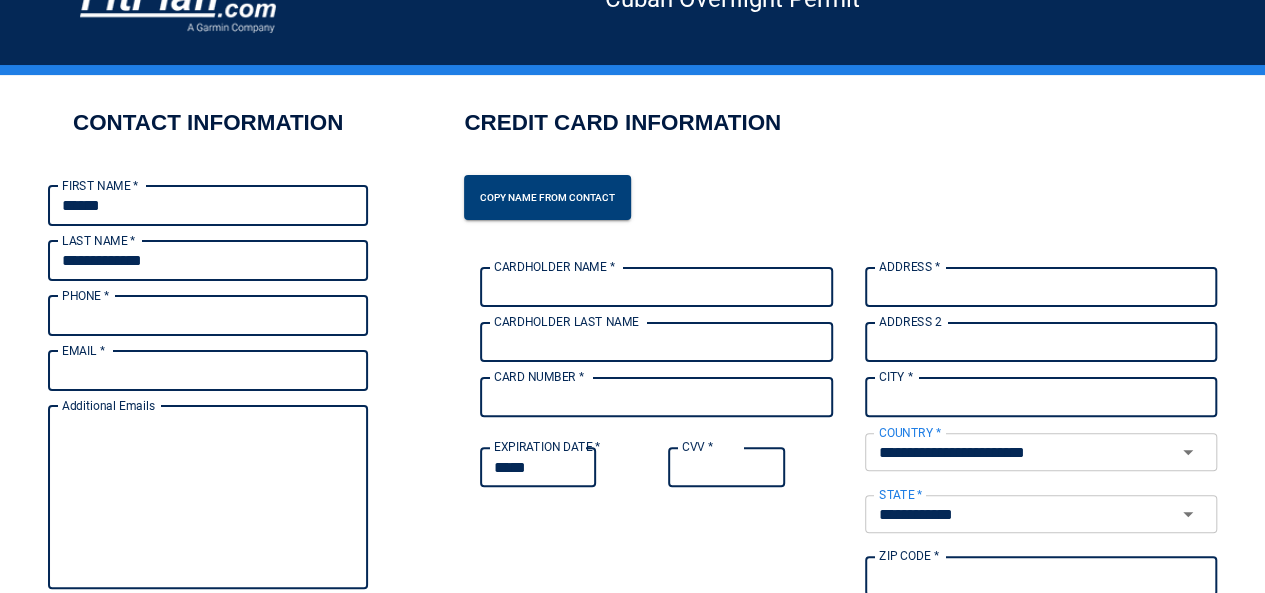 type on "**********" 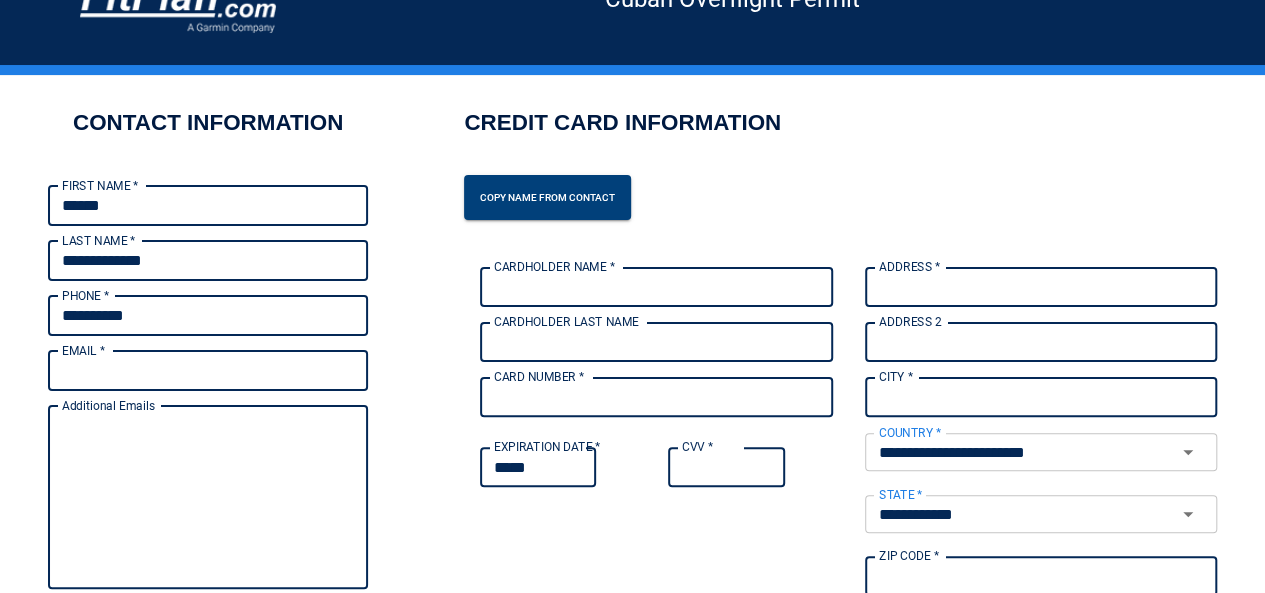 type on "**********" 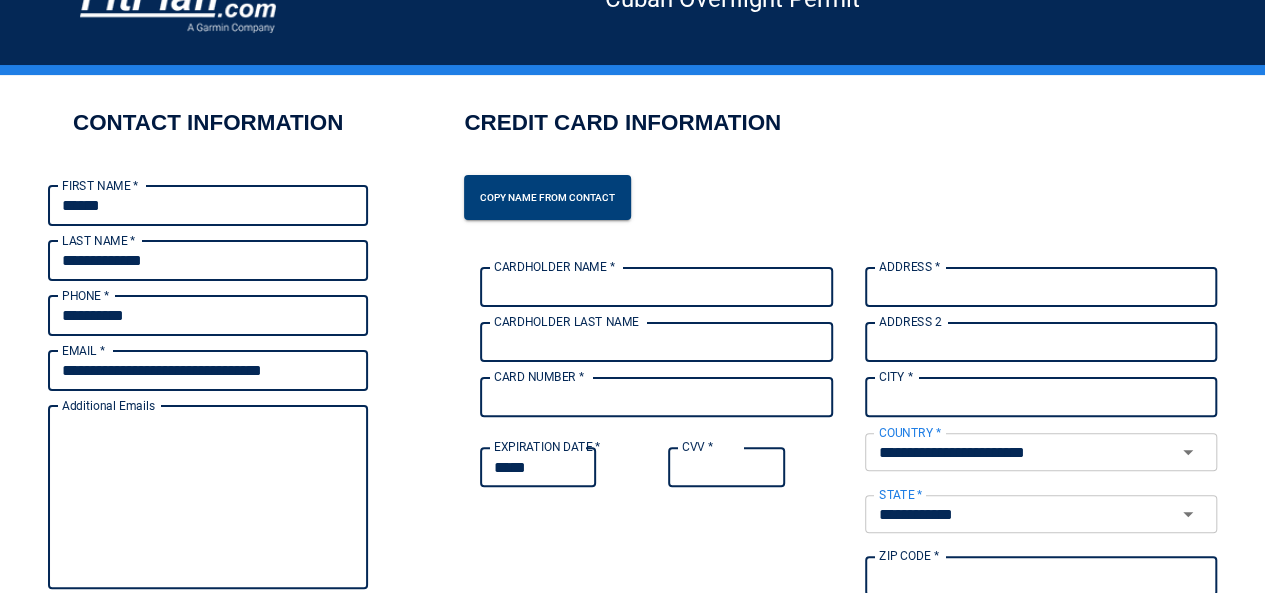 type on "**********" 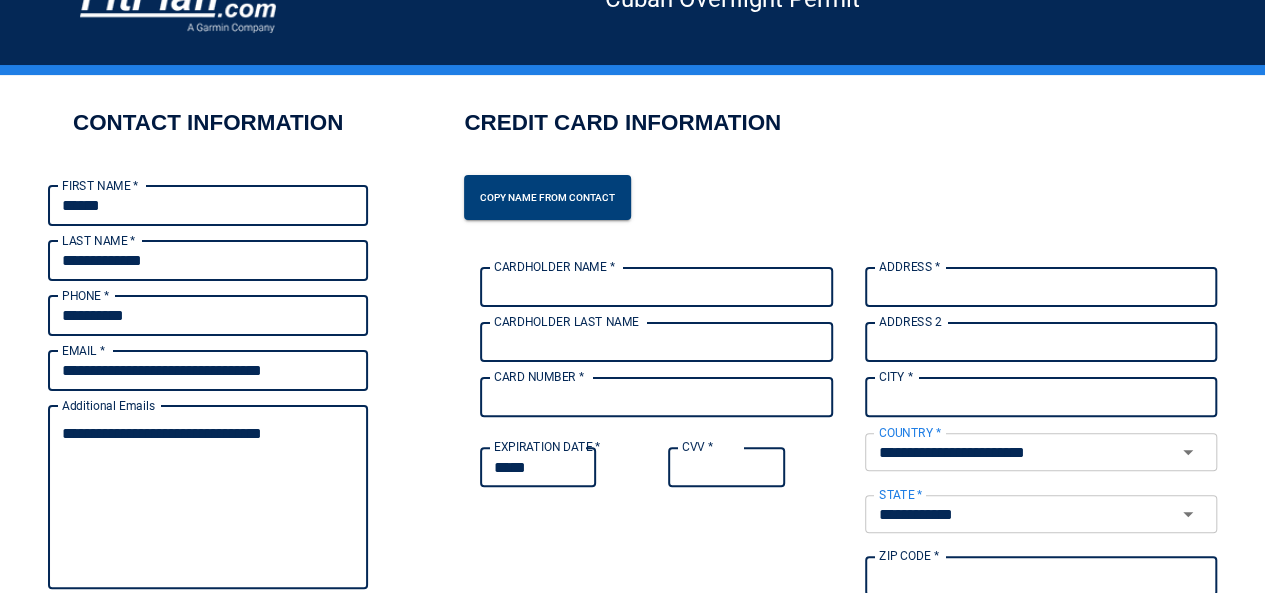 type on "**********" 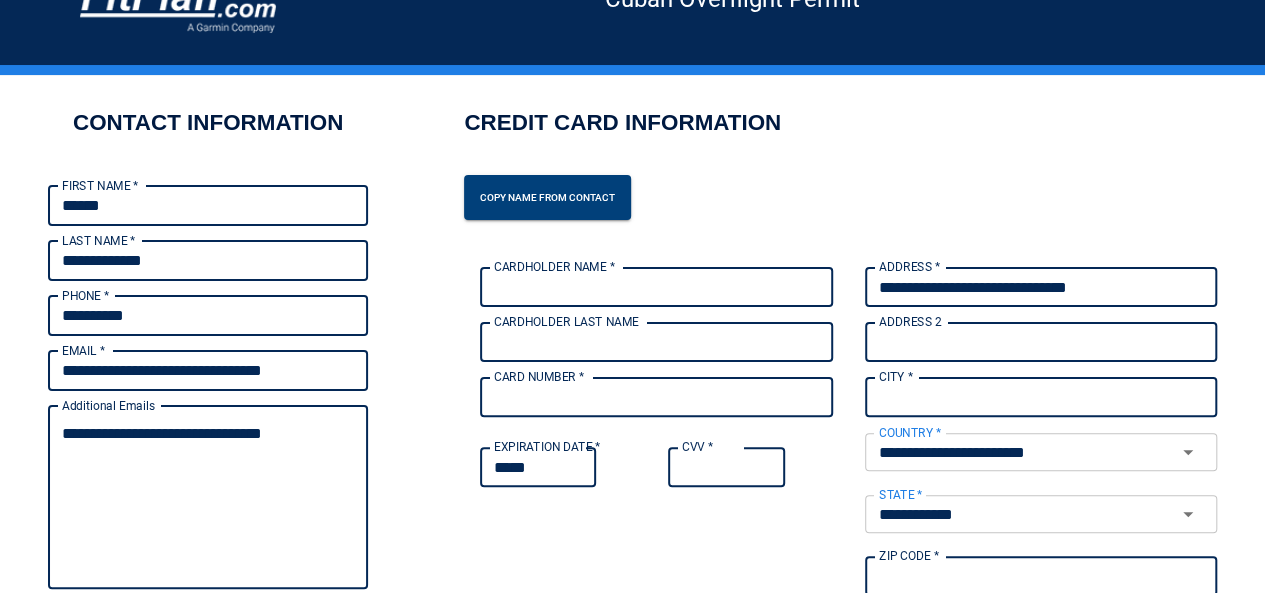 type on "*******" 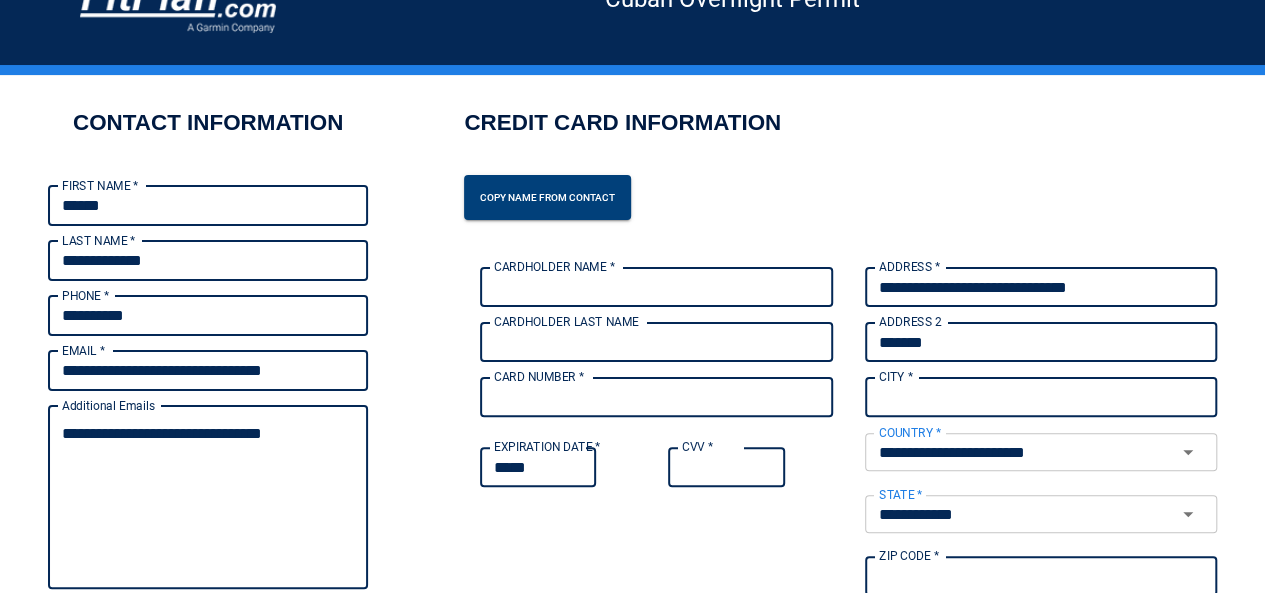 type on "*********" 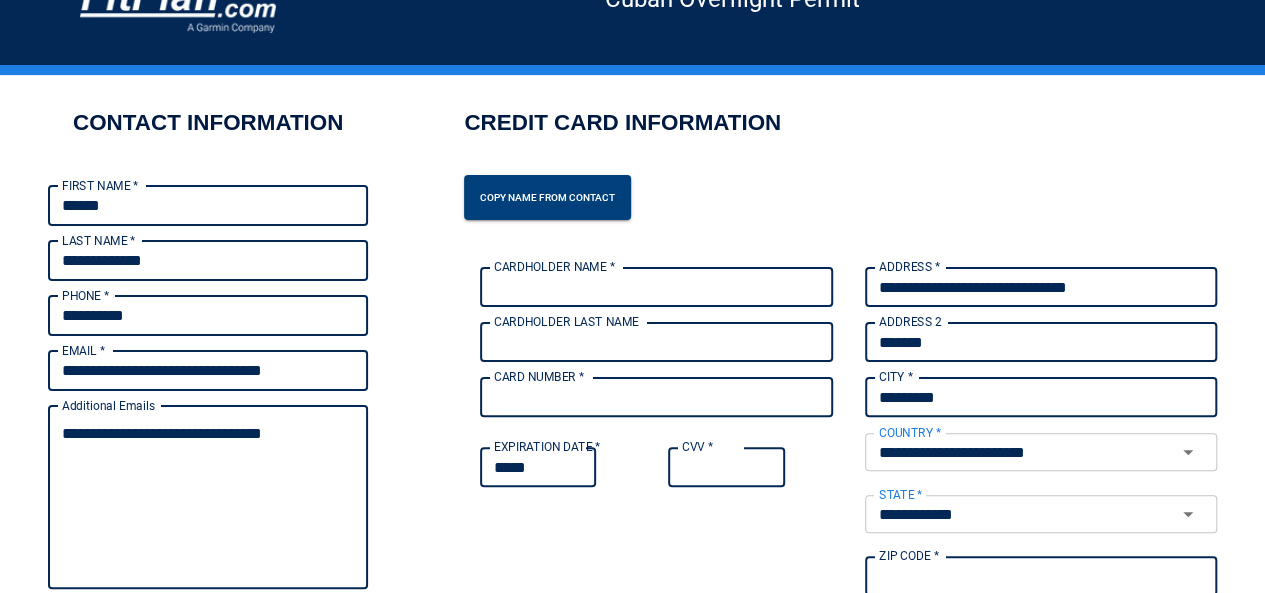 type on "*****" 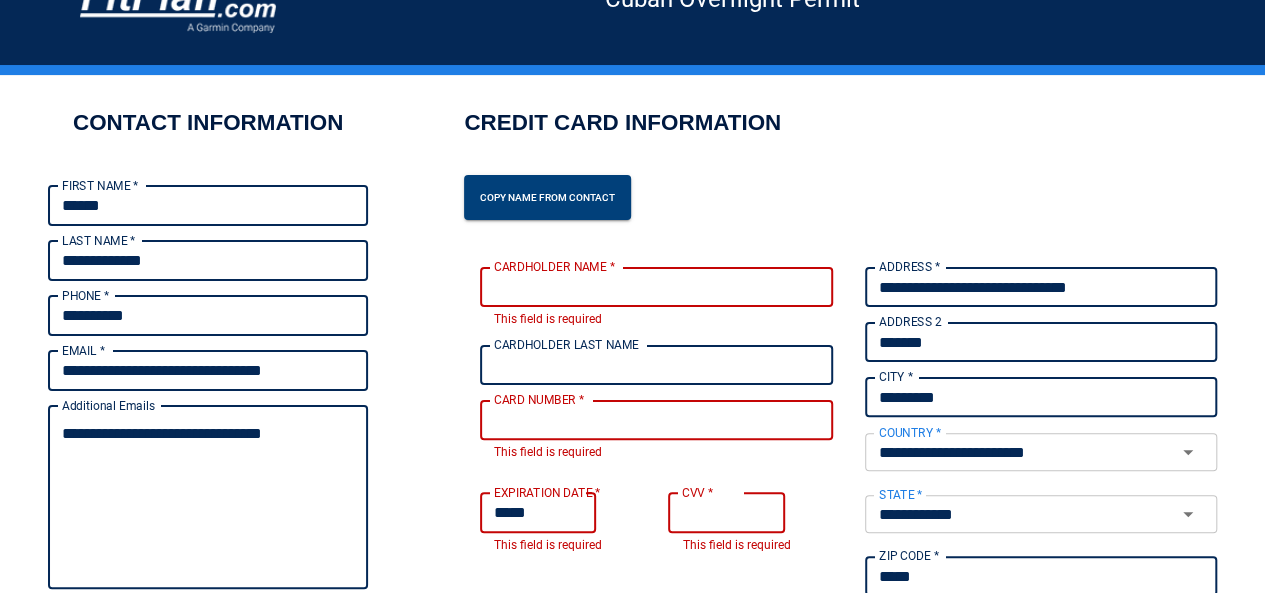 type on "*" 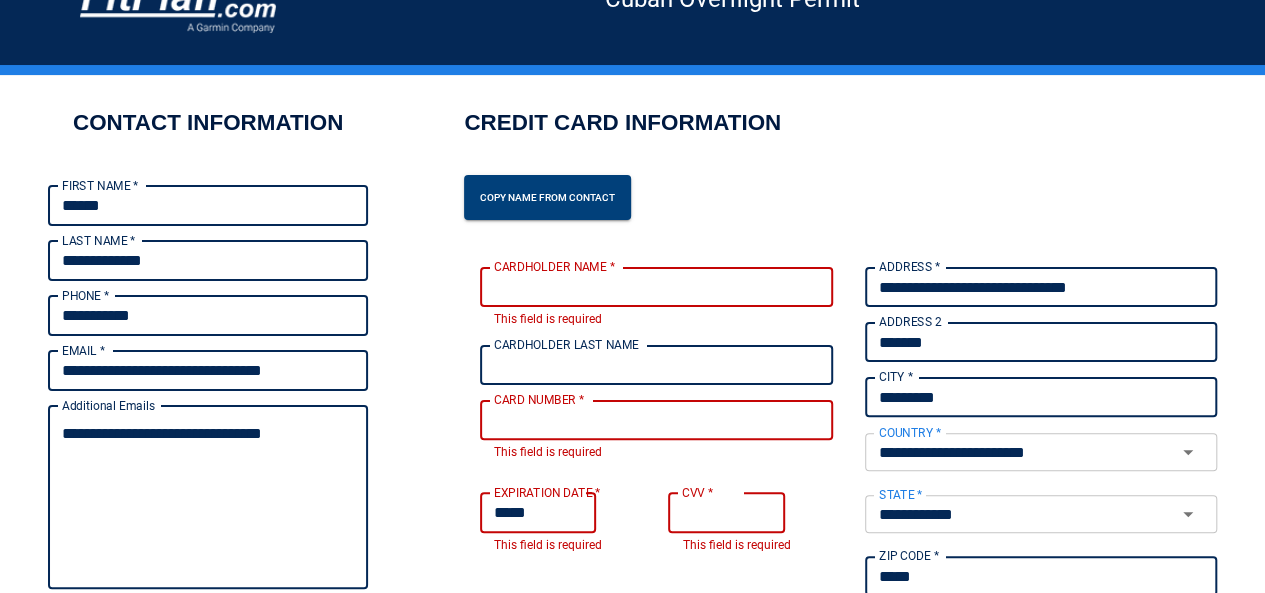 type on "**********" 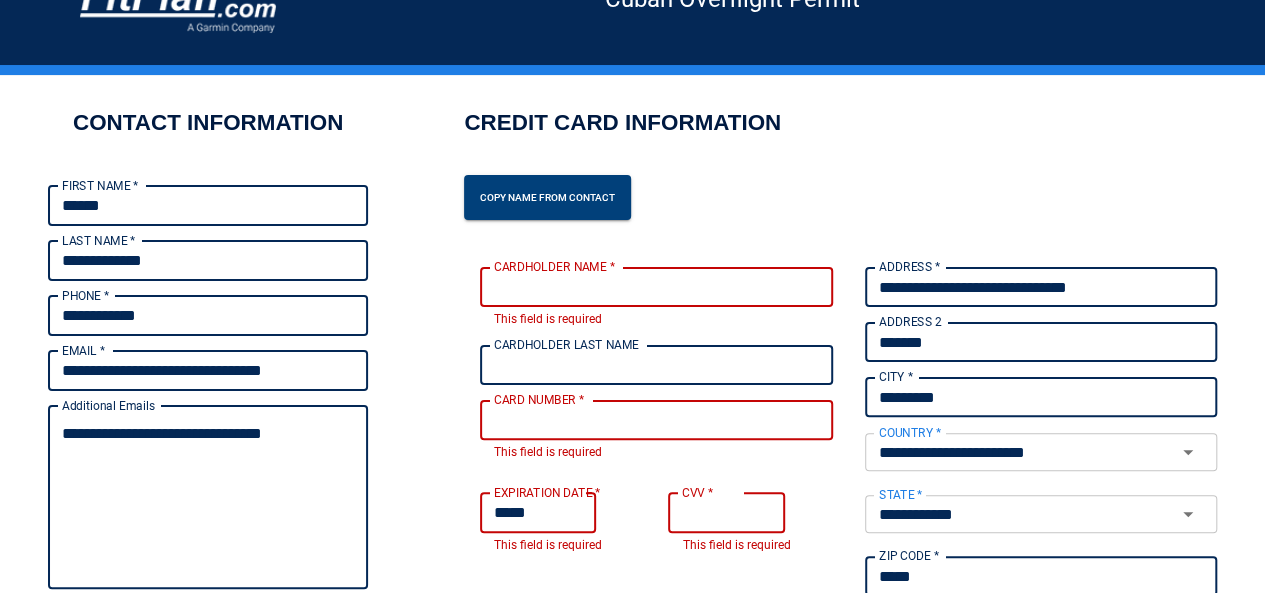 type on "**********" 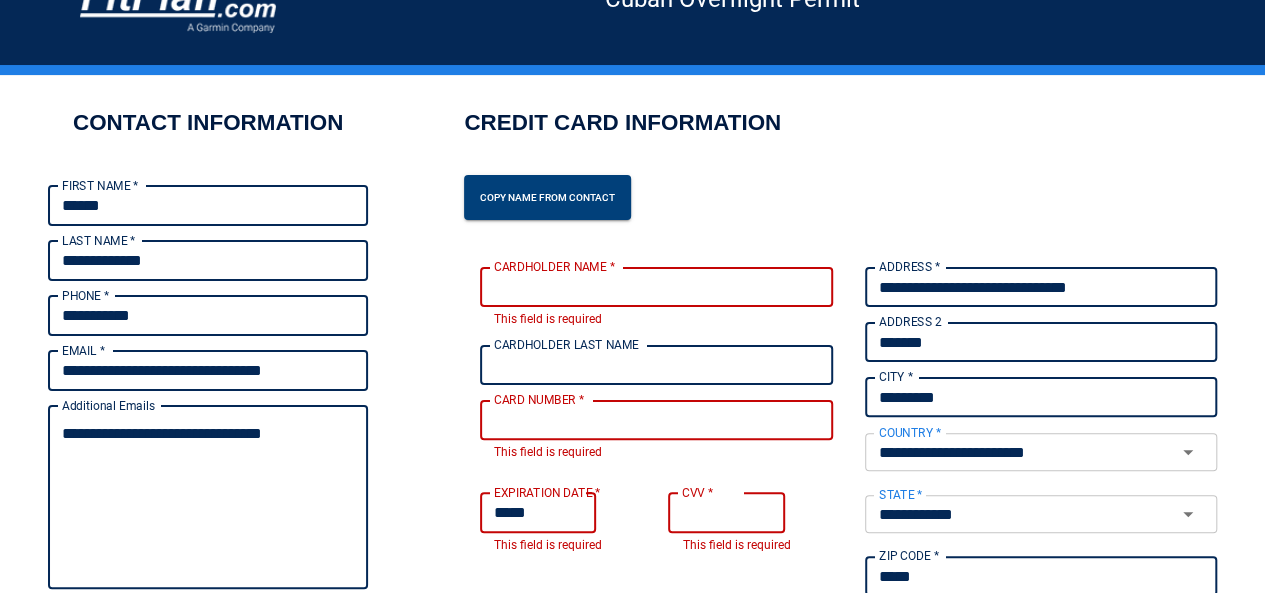 type on "**********" 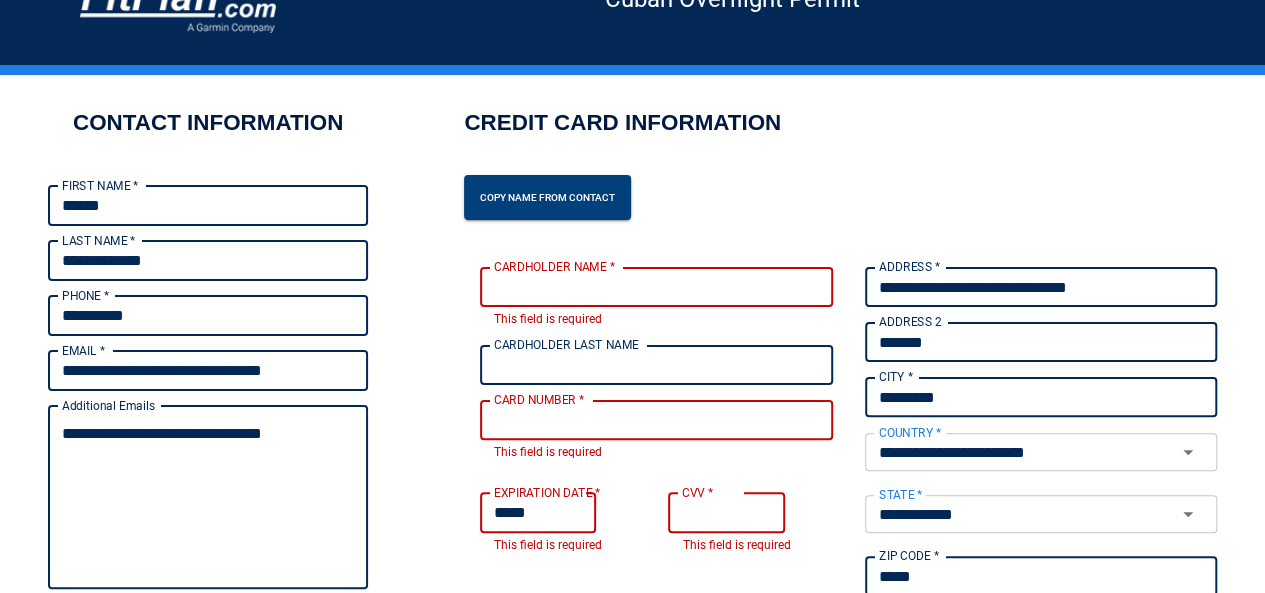 type on "**********" 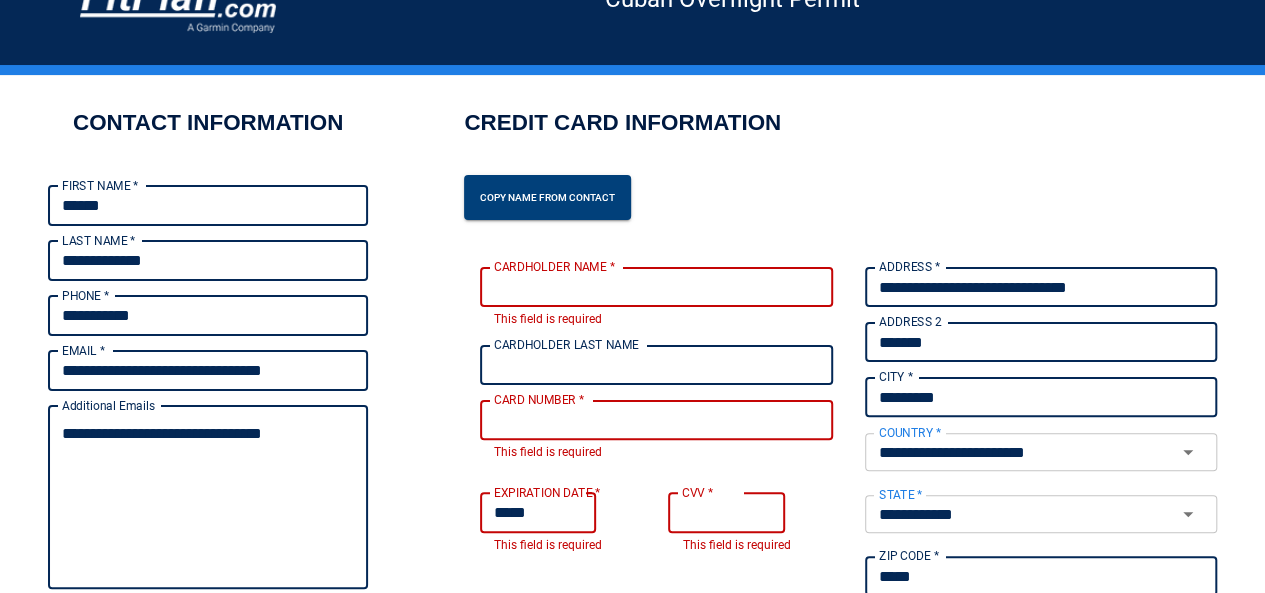 type on "**********" 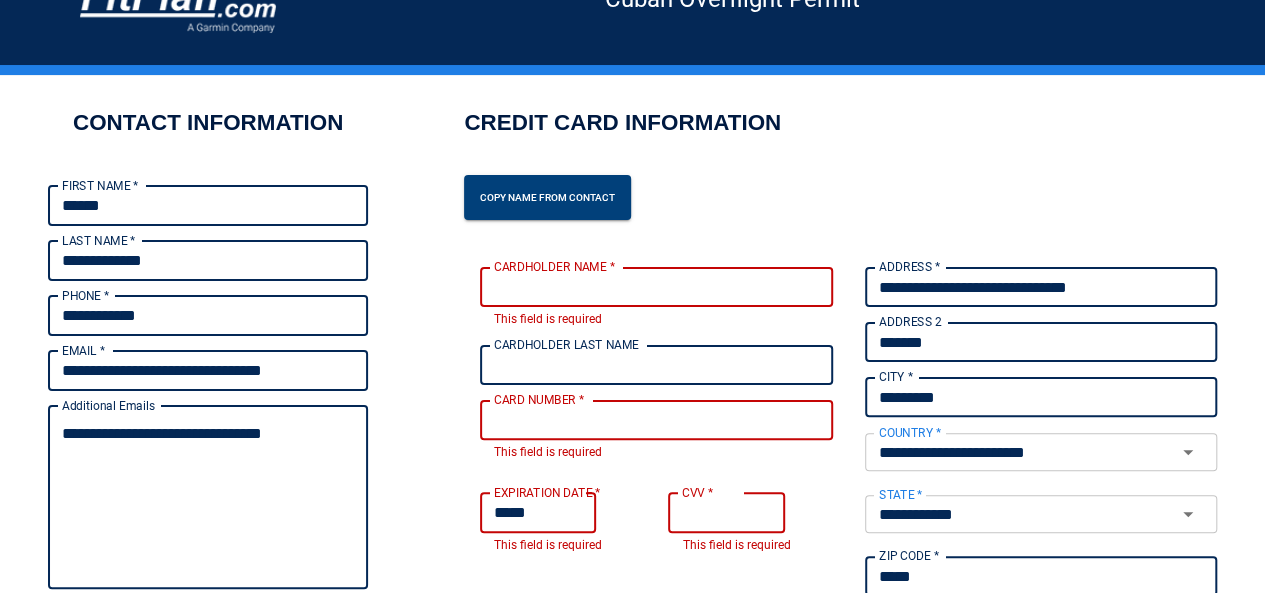 type on "**********" 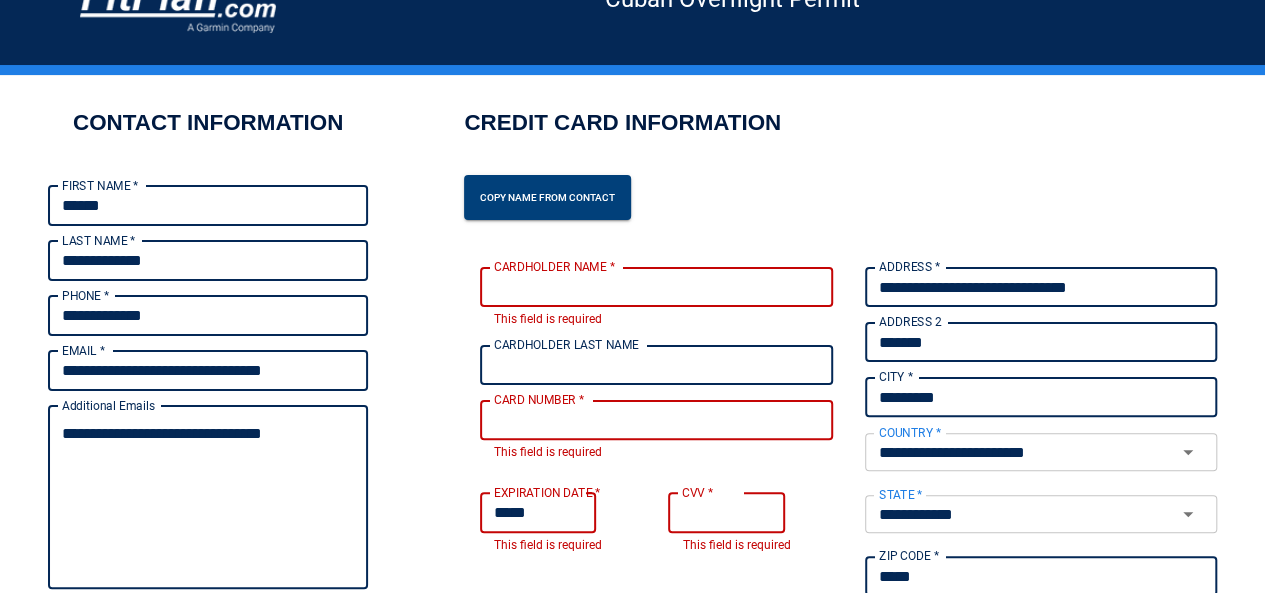 type on "**********" 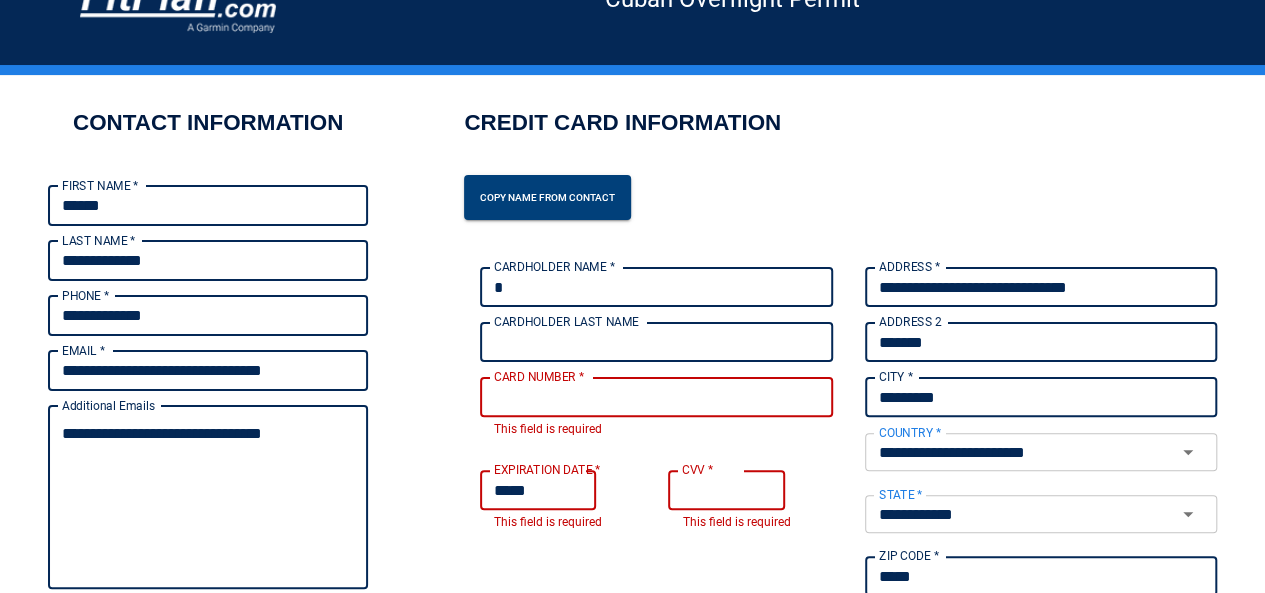 type on "*" 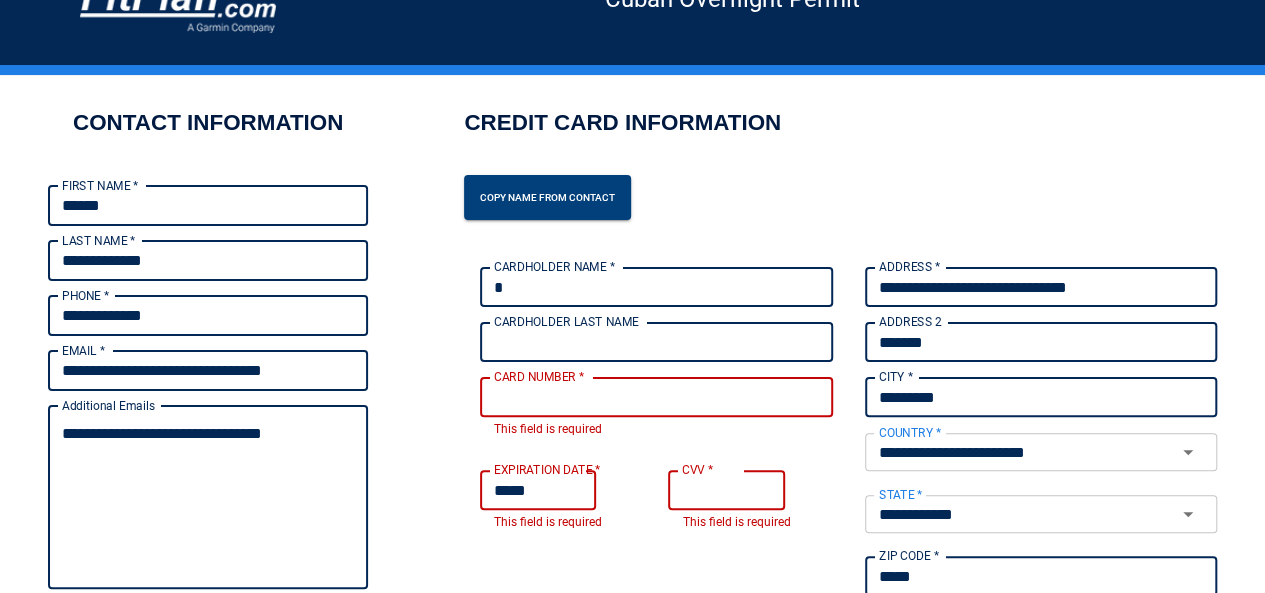 type on "*" 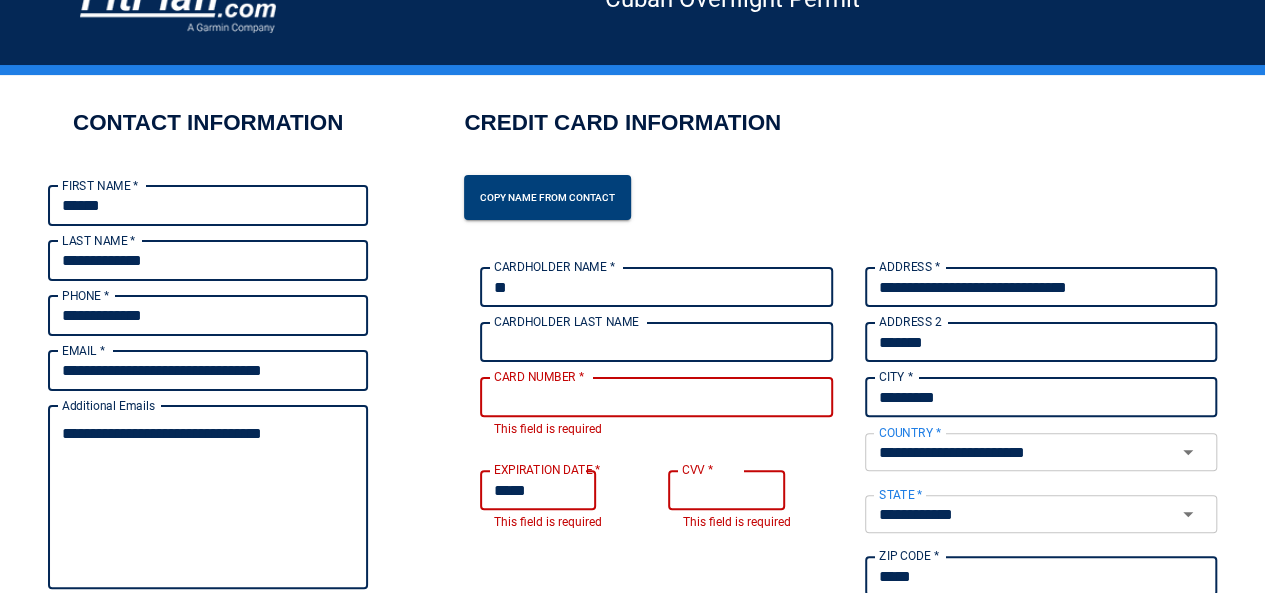 type on "*" 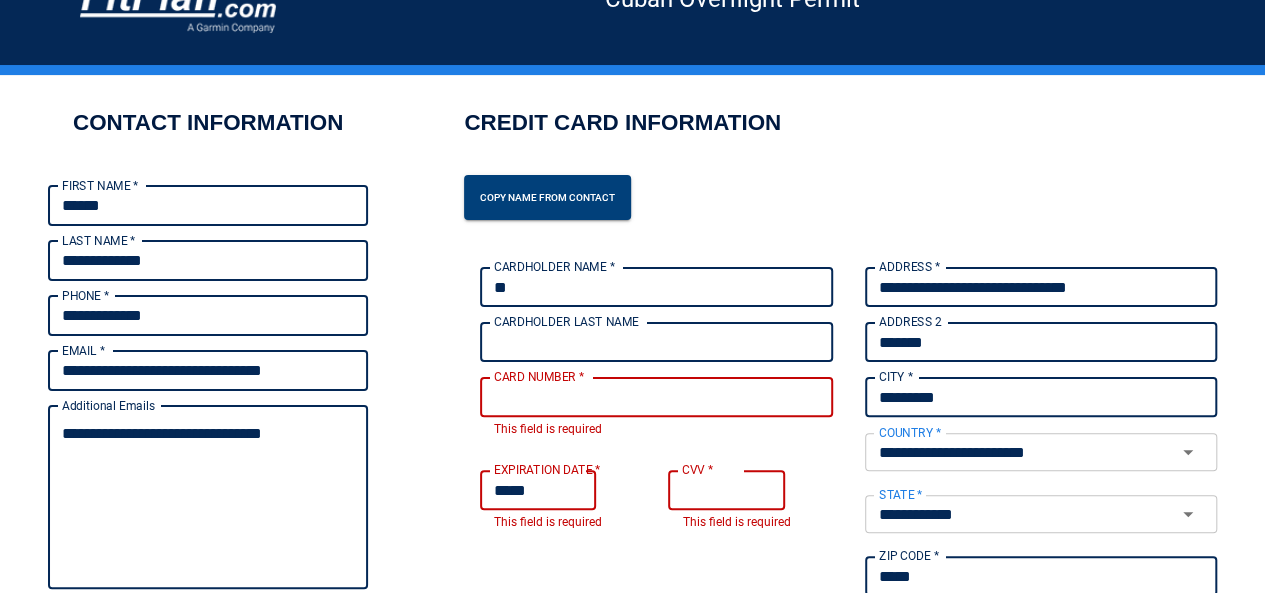 type on "***" 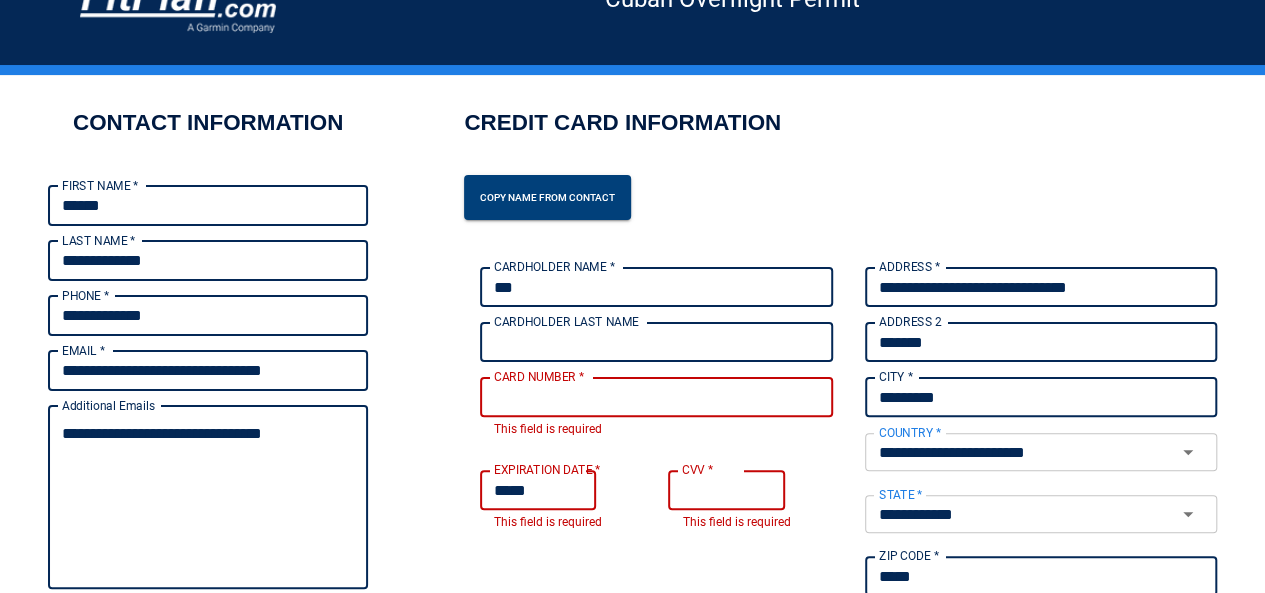 type on "*" 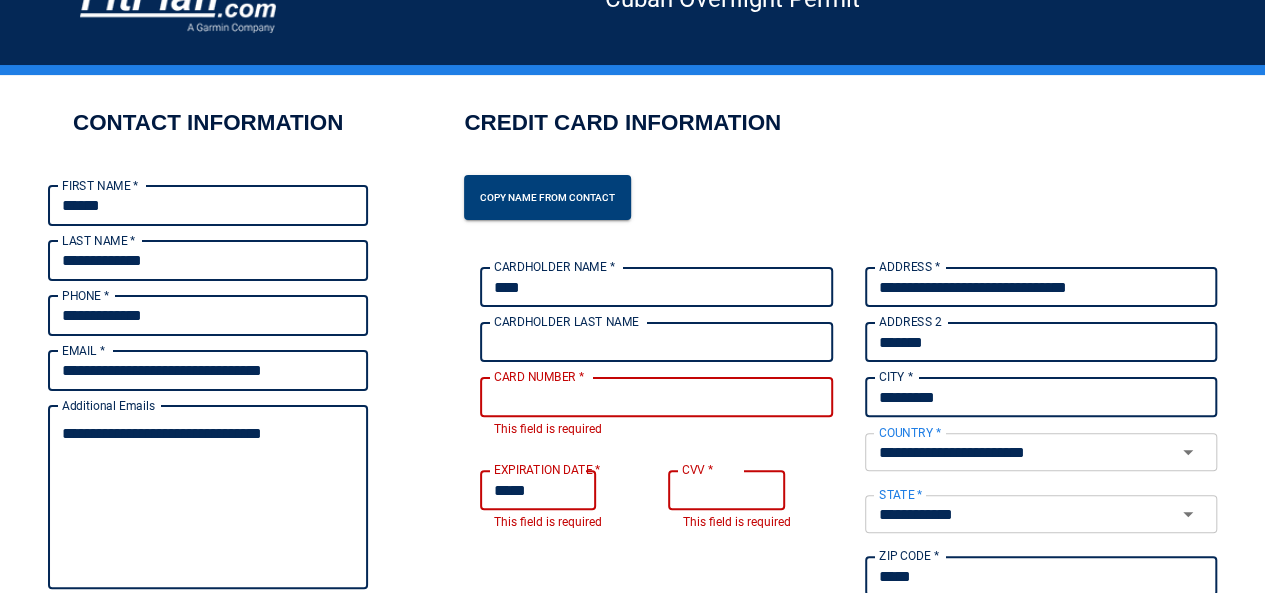 type on "*" 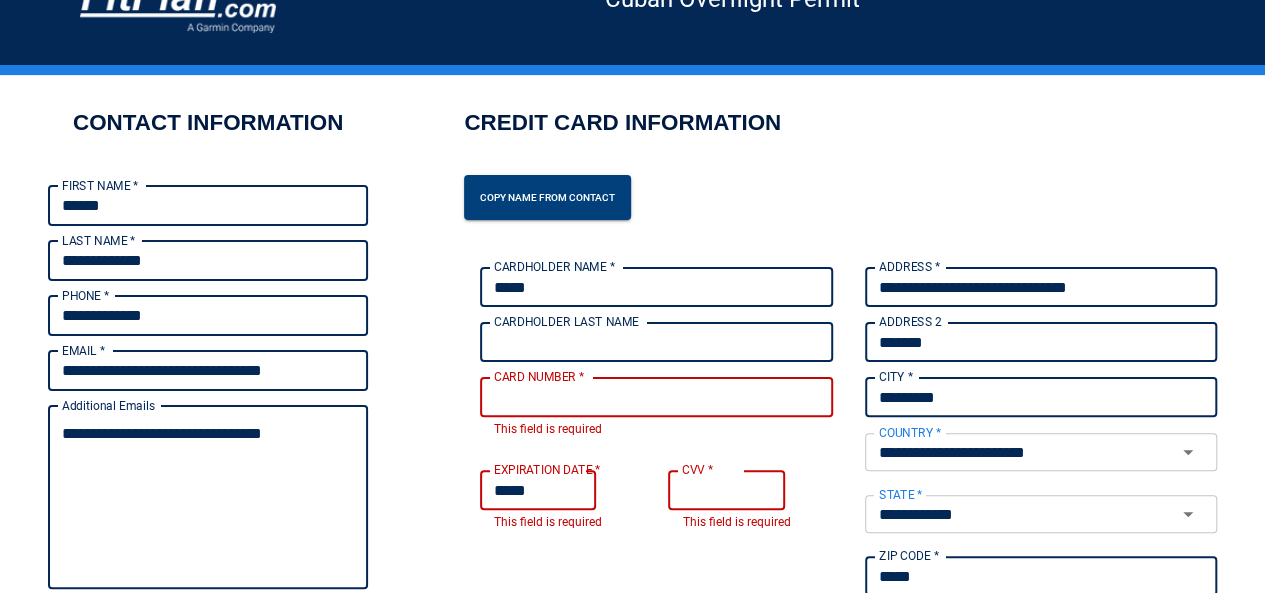 type on "*" 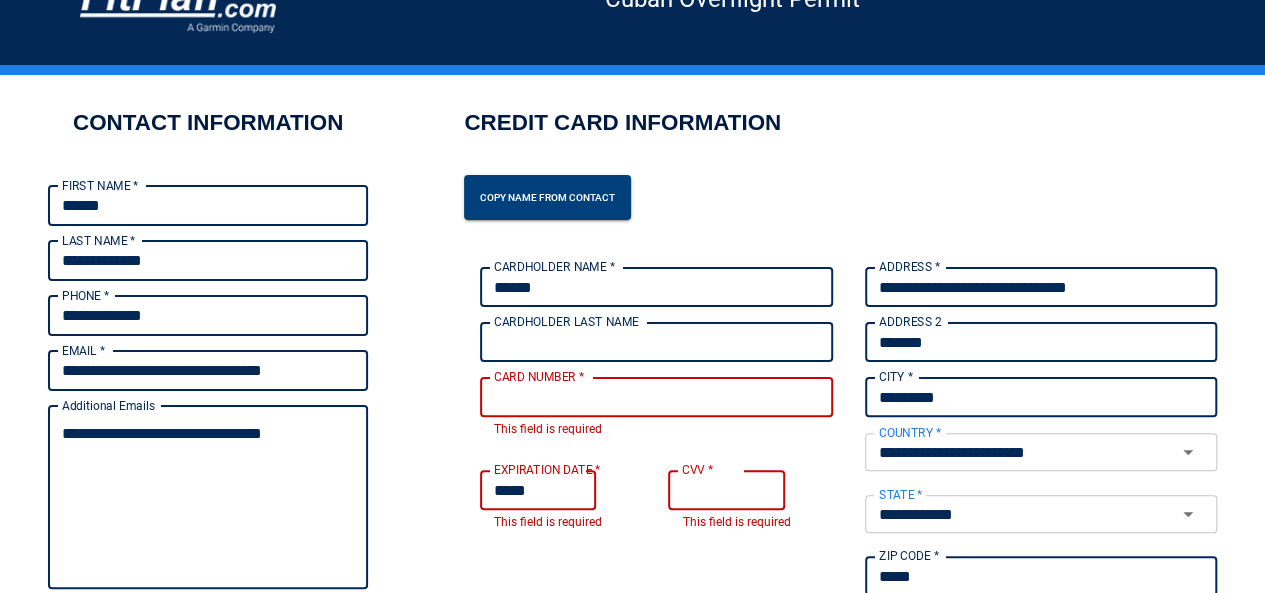 type on "*" 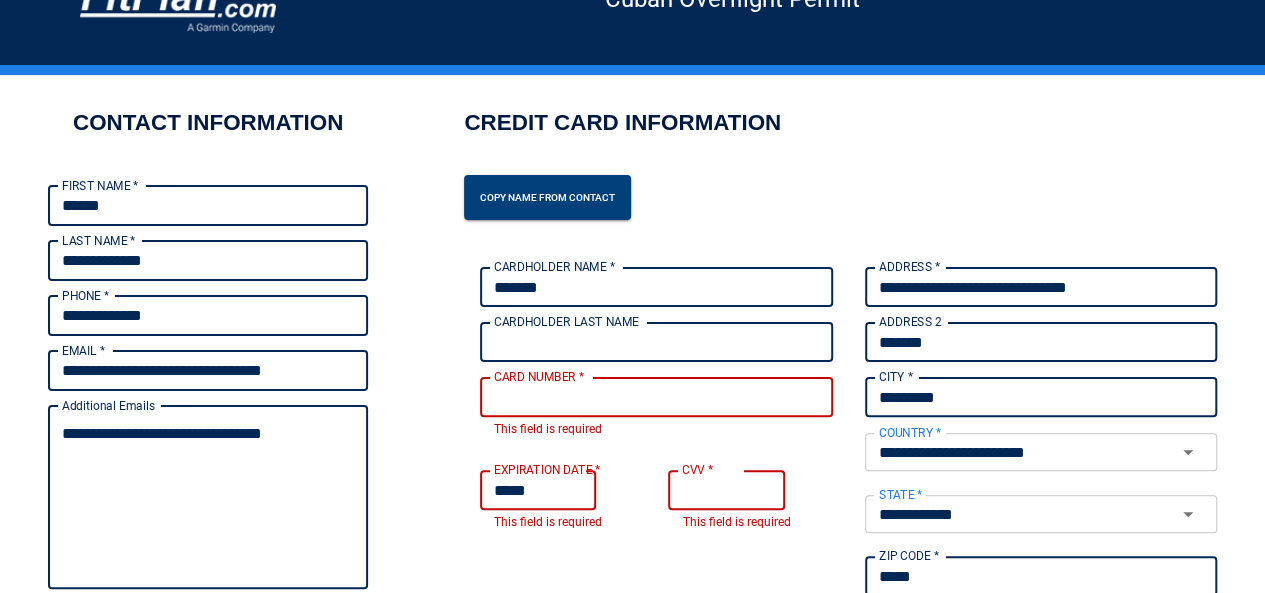 type on "*" 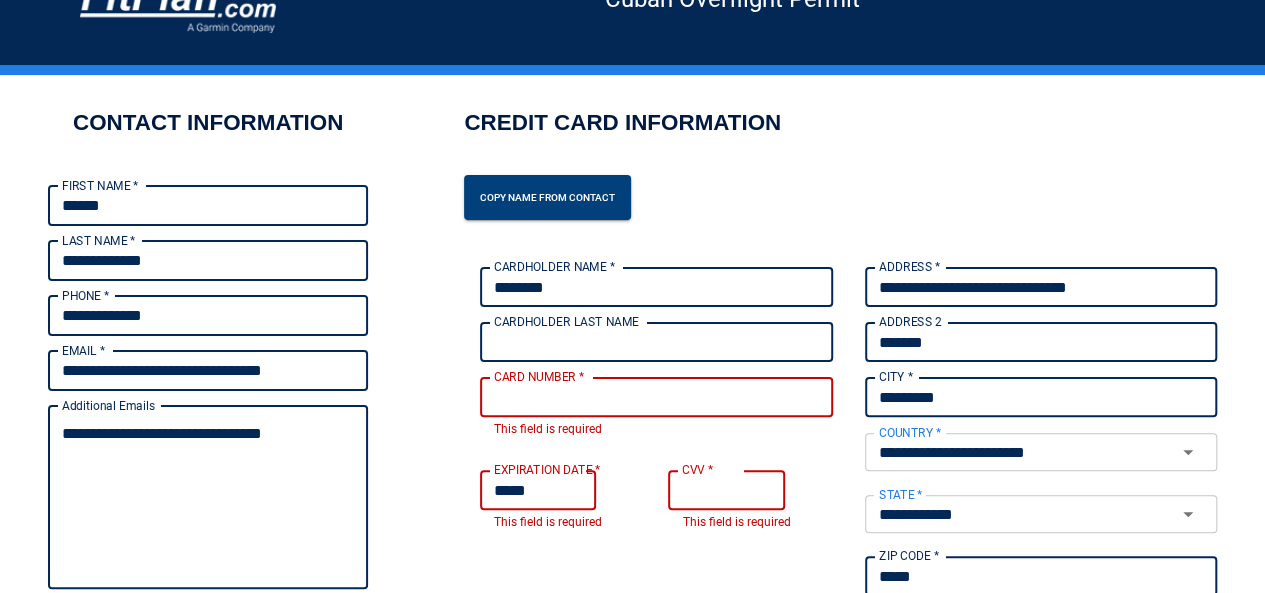 type on "*" 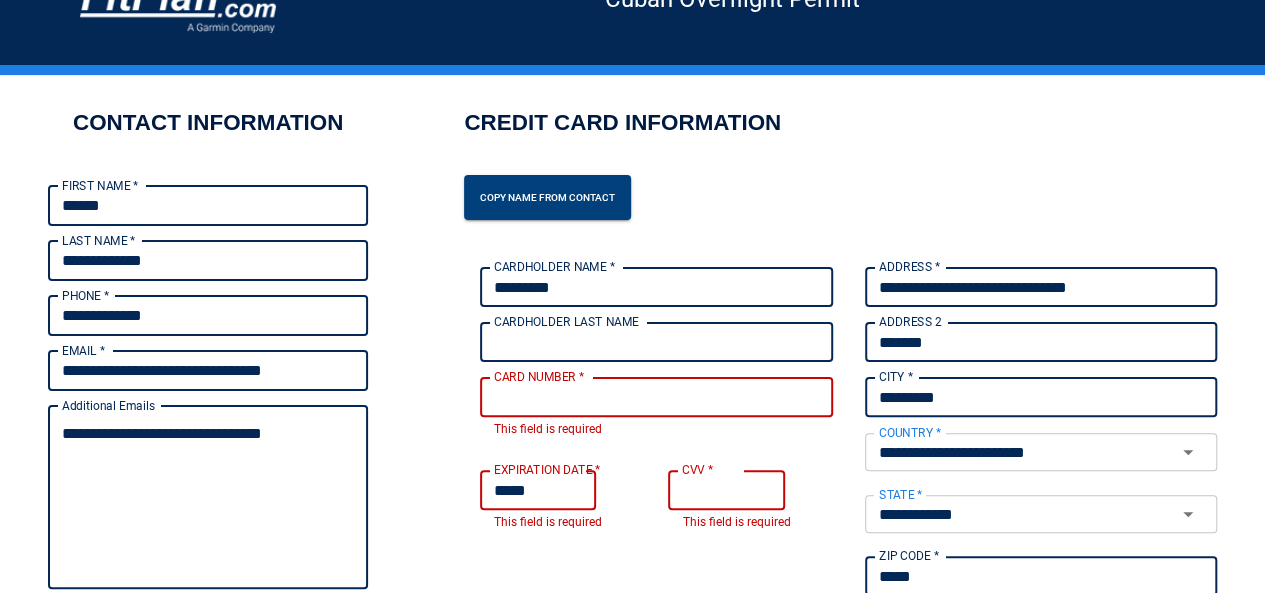 type on "**********" 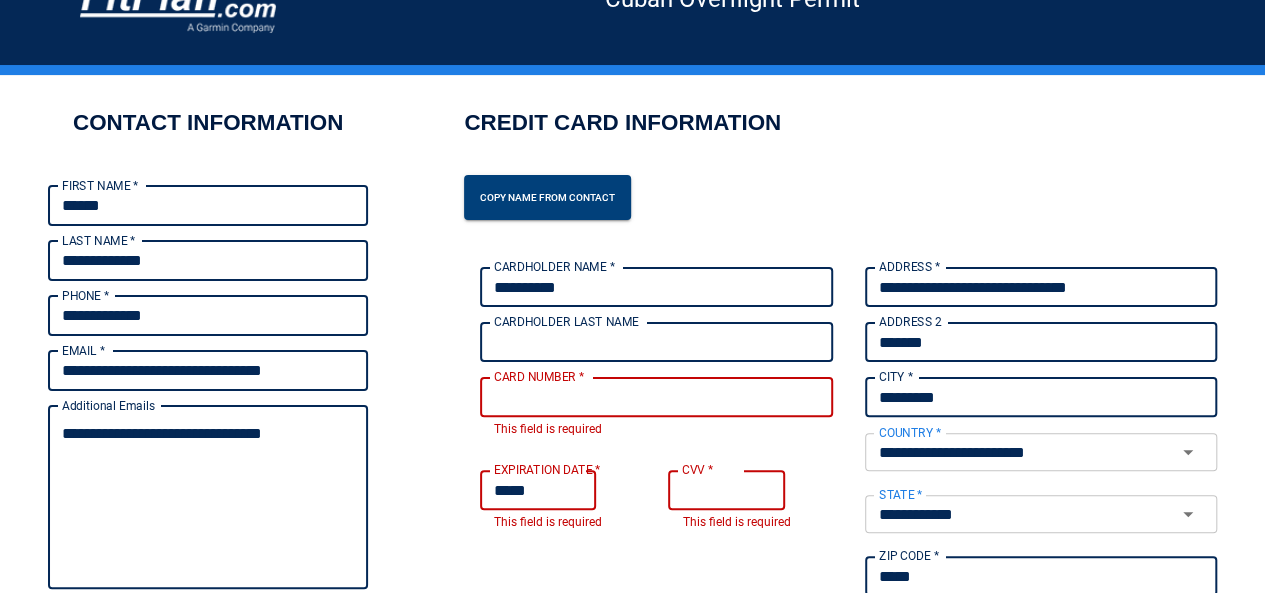 type on "*" 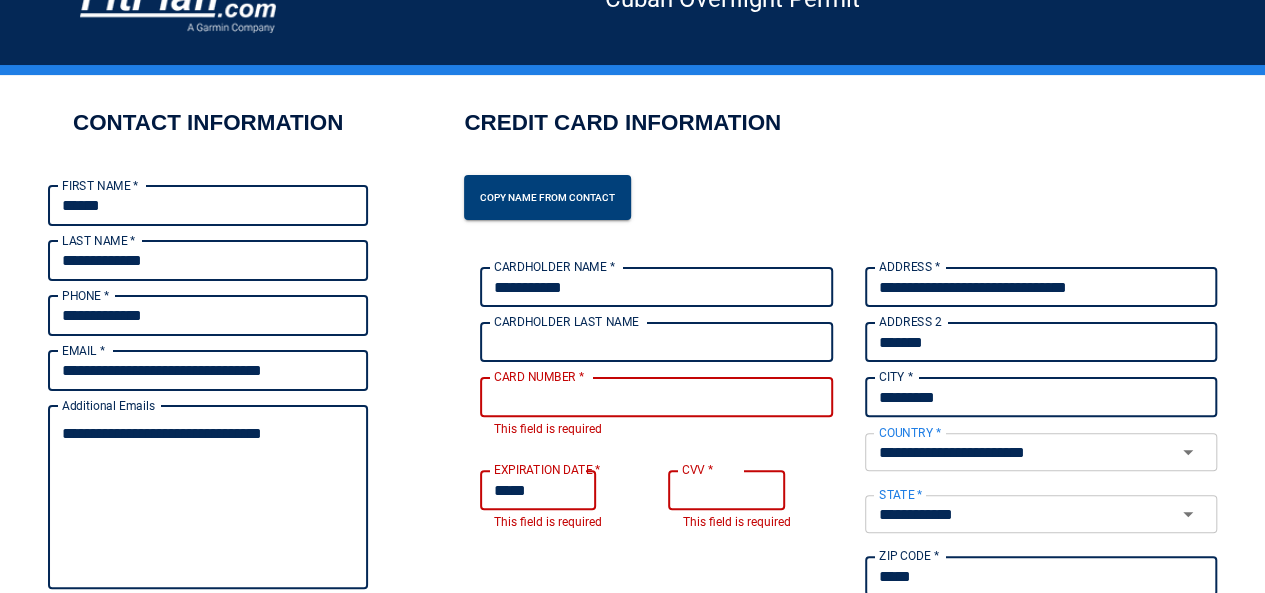 type on "*" 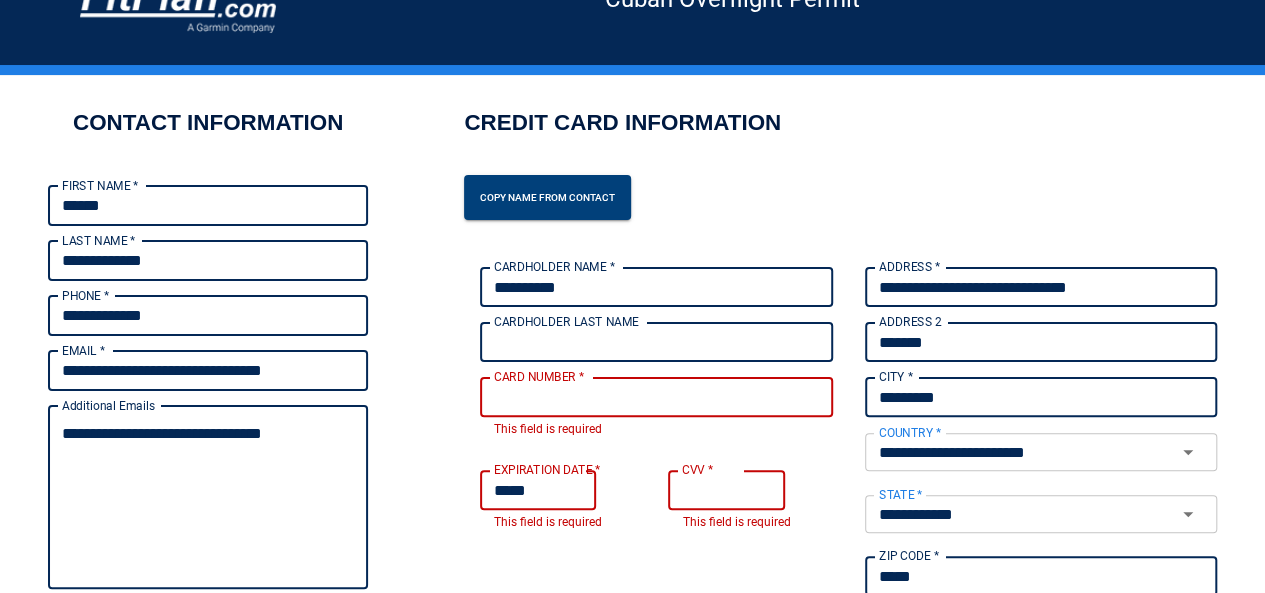 type on "*" 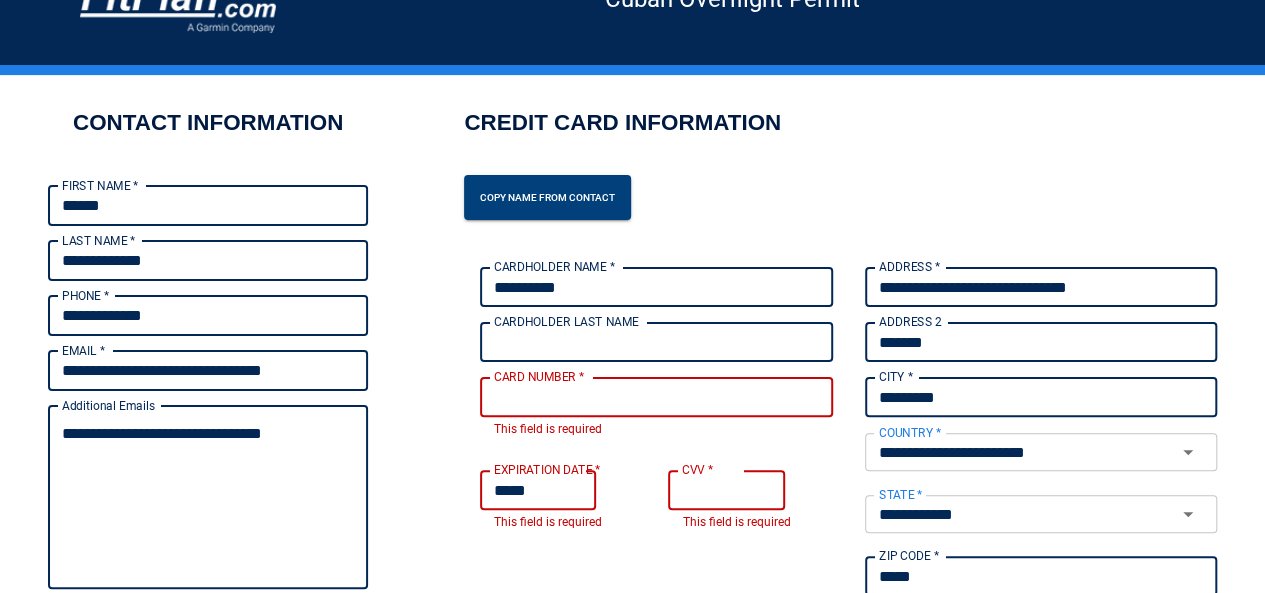 type on "*********" 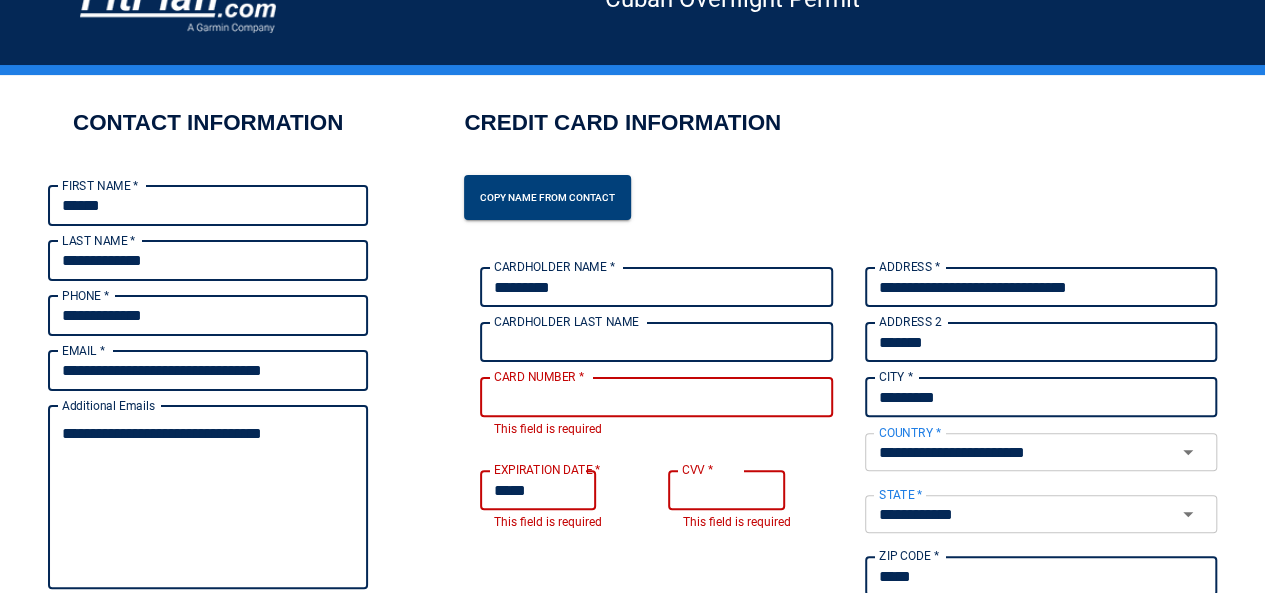 type on "*" 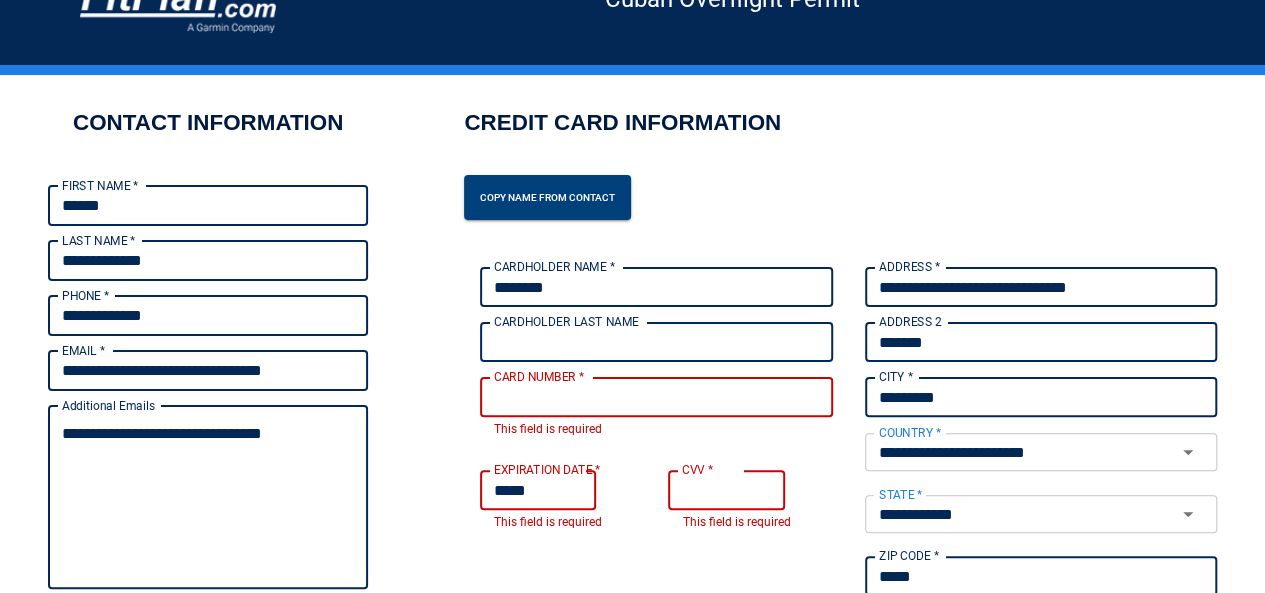 type on "*" 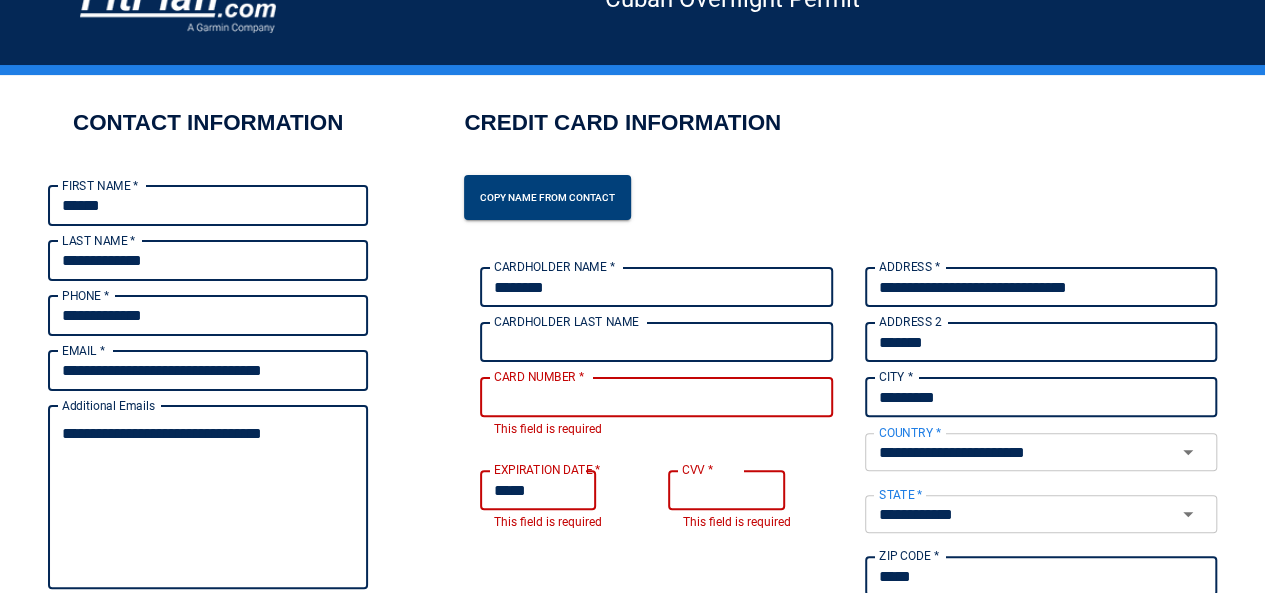 type on "******" 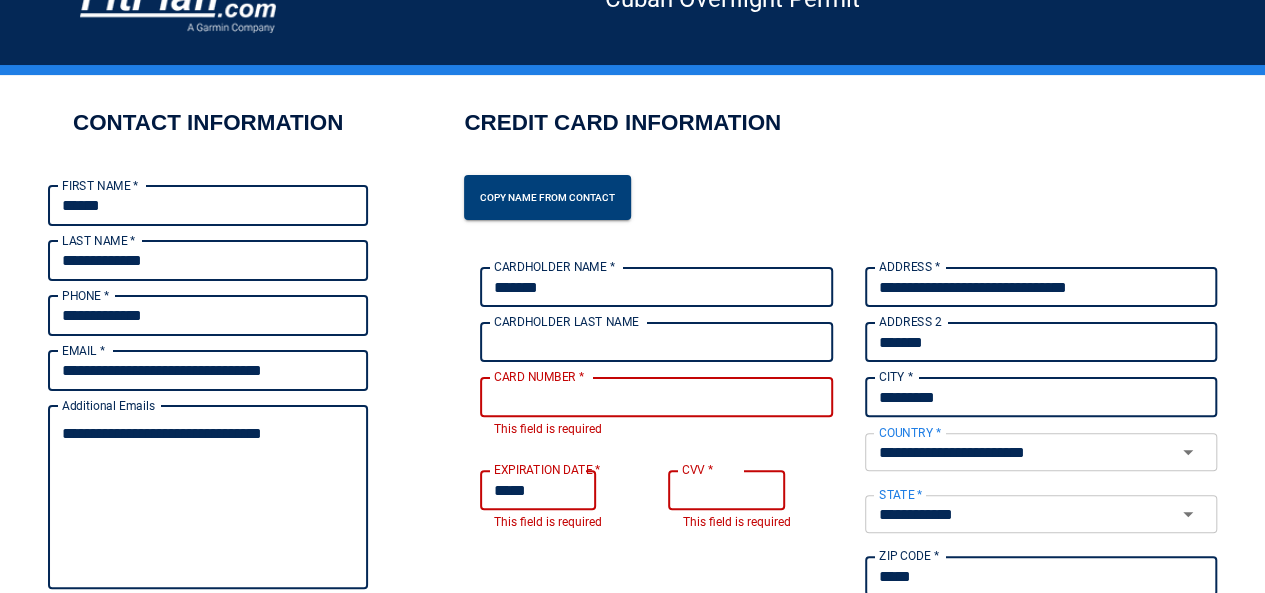 type on "*" 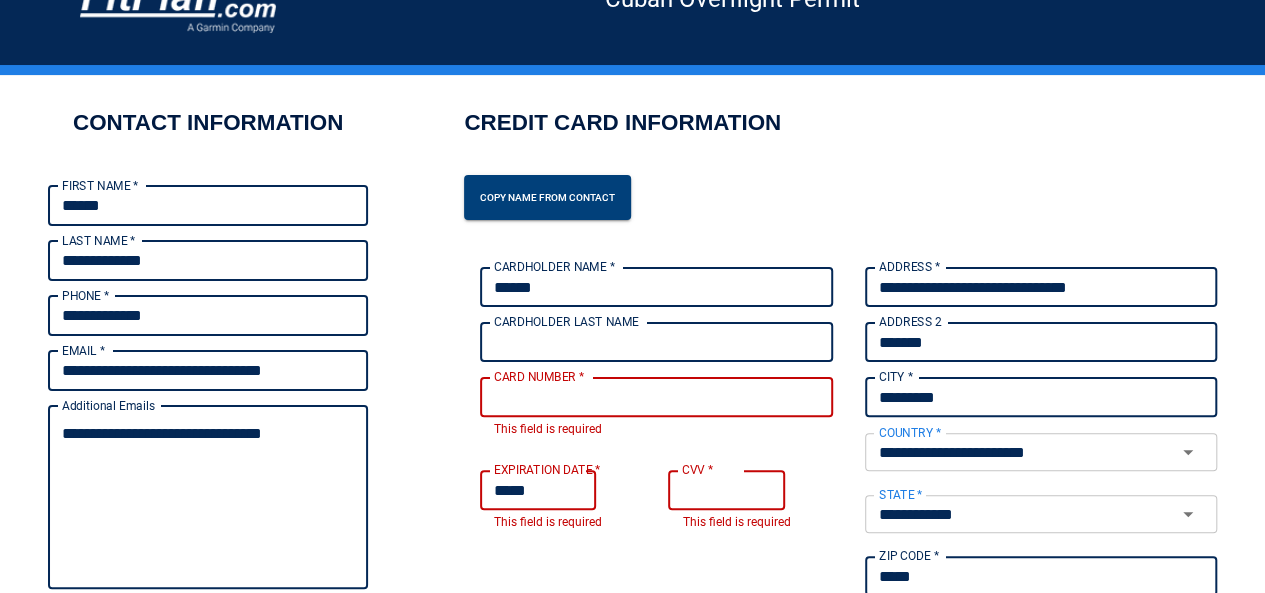 type on "******" 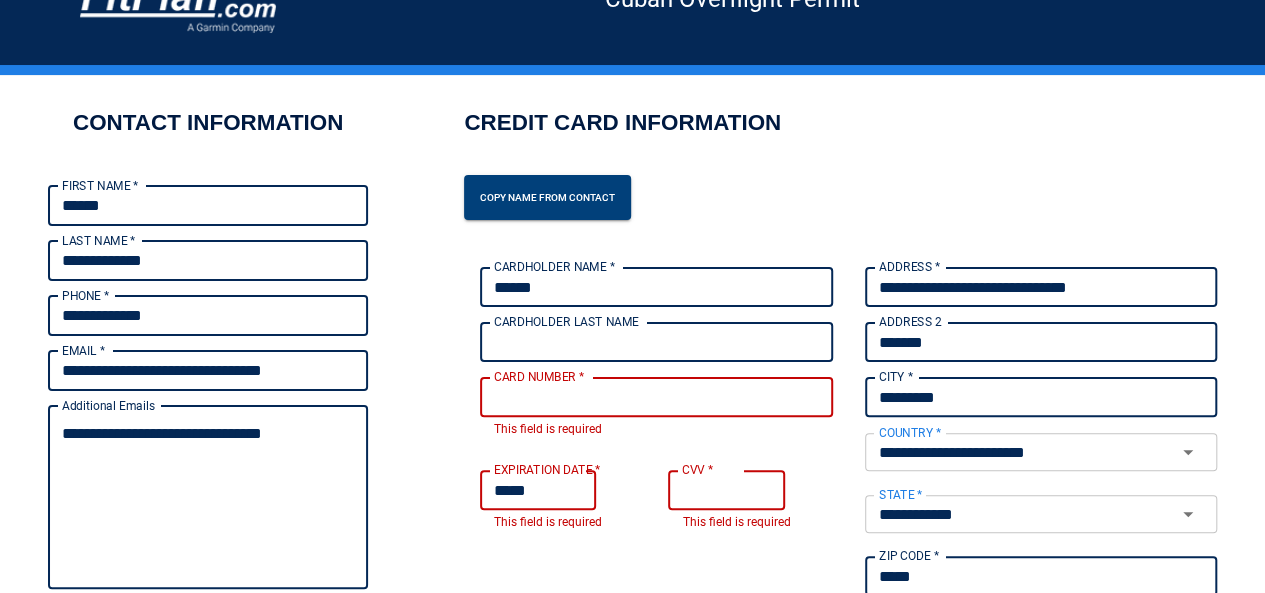 type on "**********" 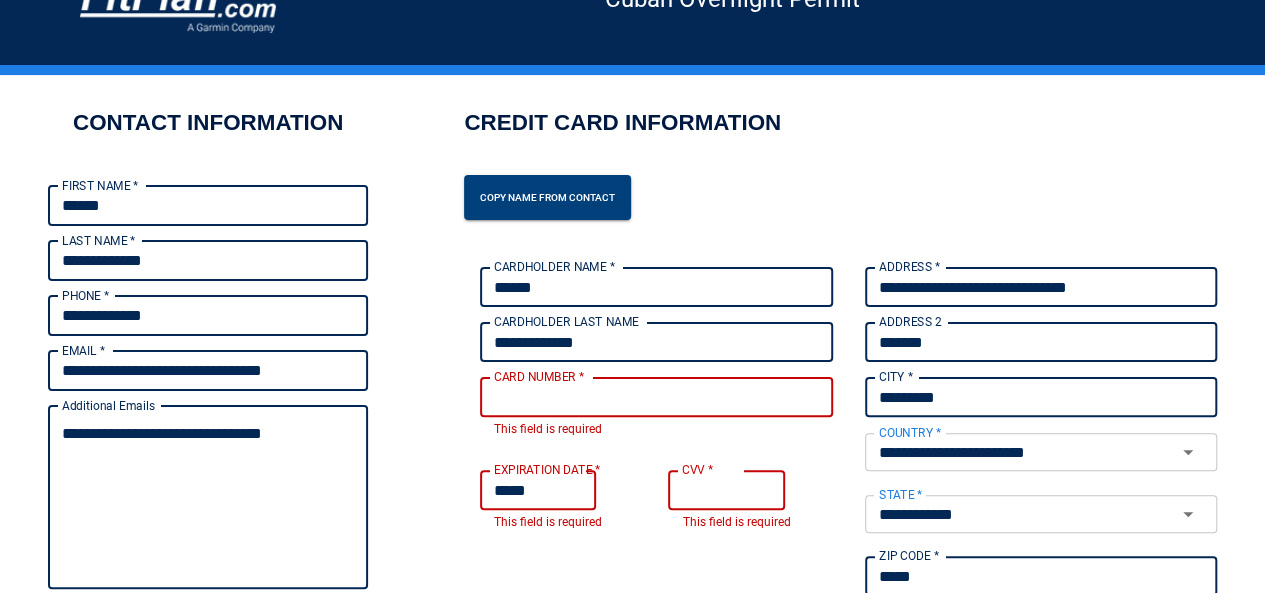 click on "CARD NUMBER *" at bounding box center [656, 397] 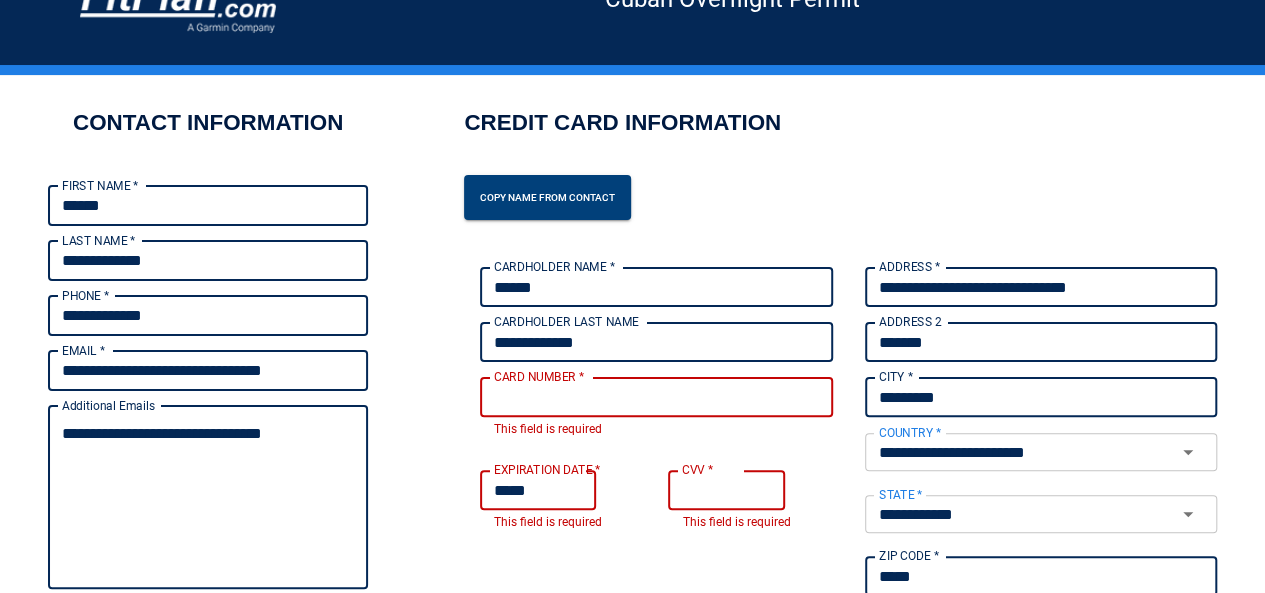 type on "*" 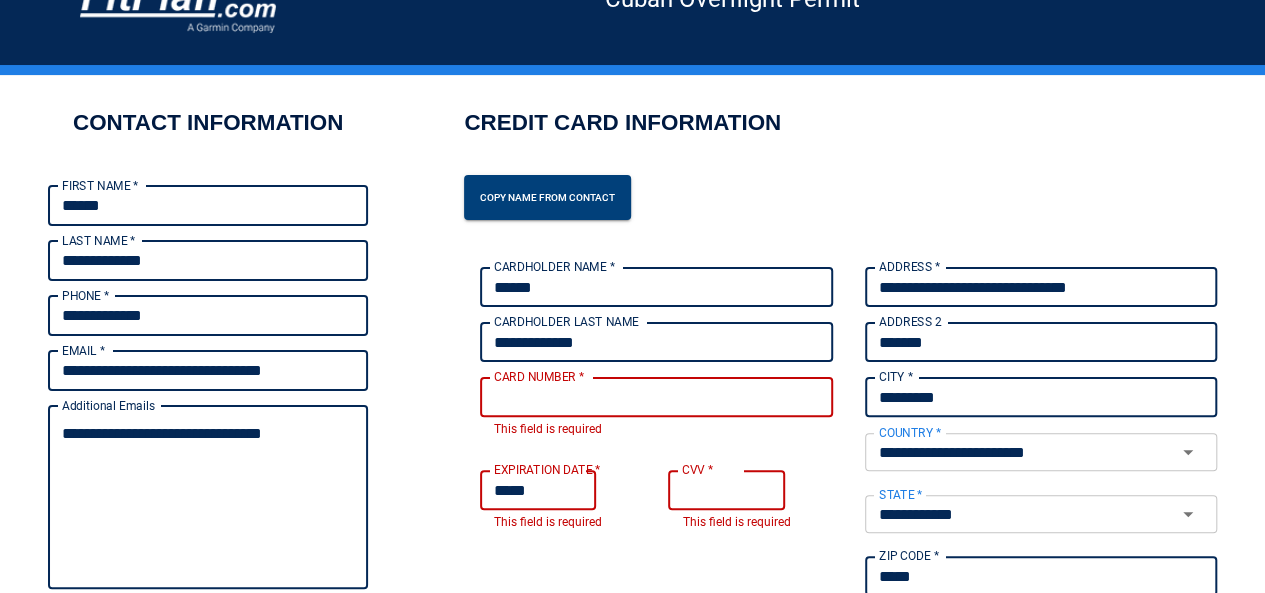 type on "*" 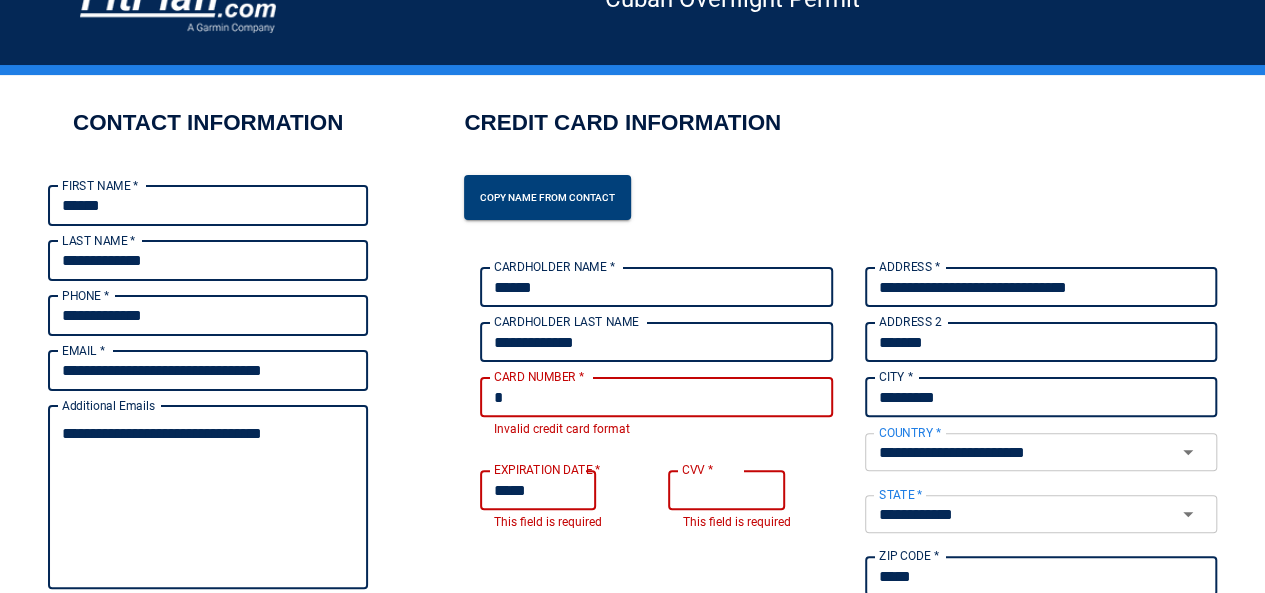 type on "*" 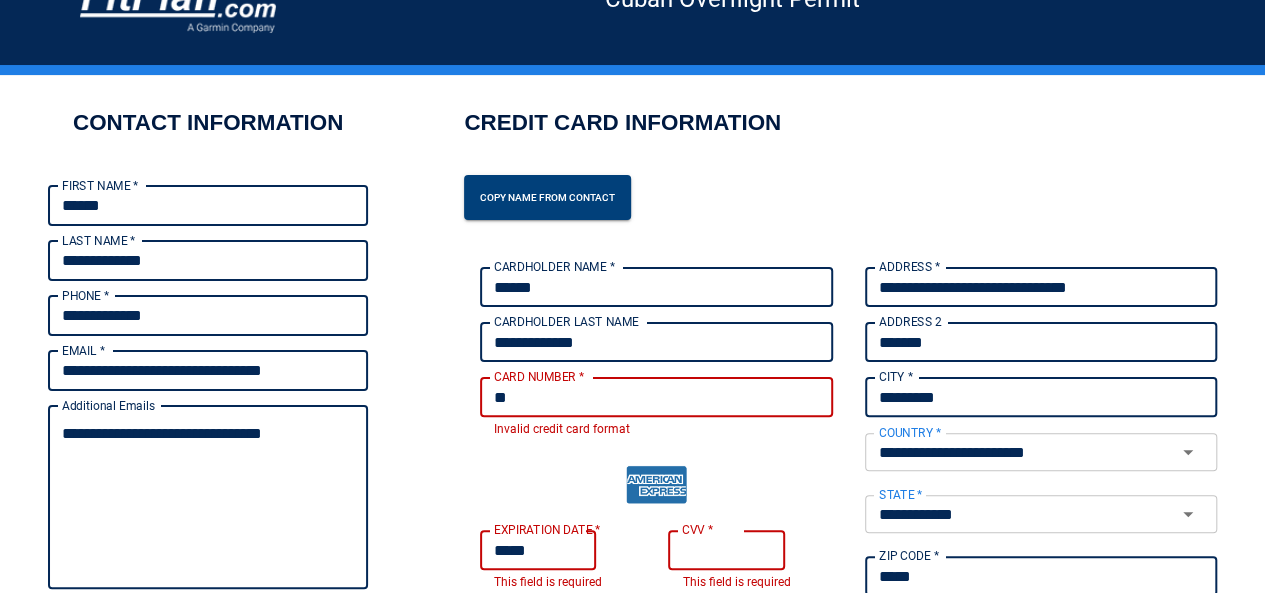 type on "*" 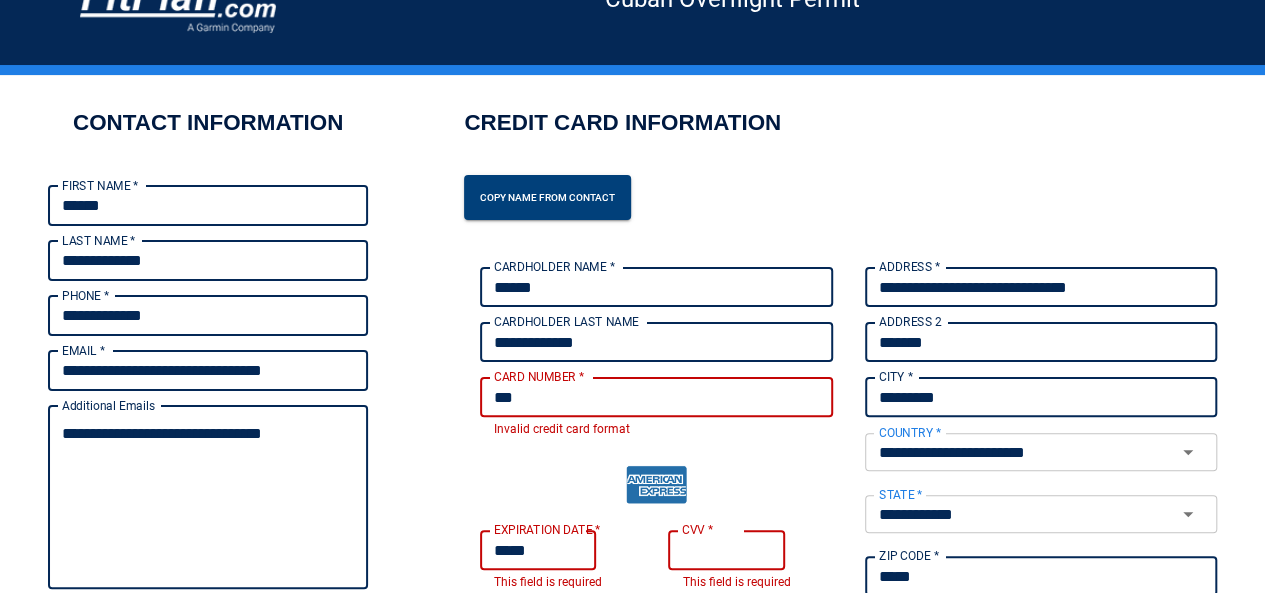 type on "*" 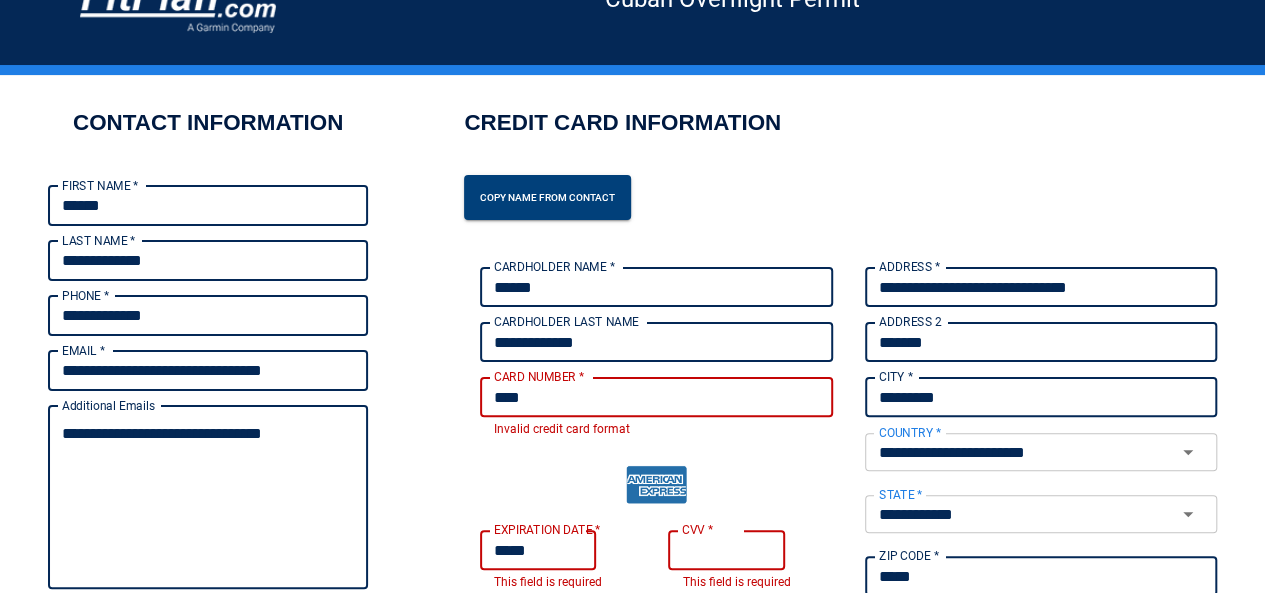 type on "*" 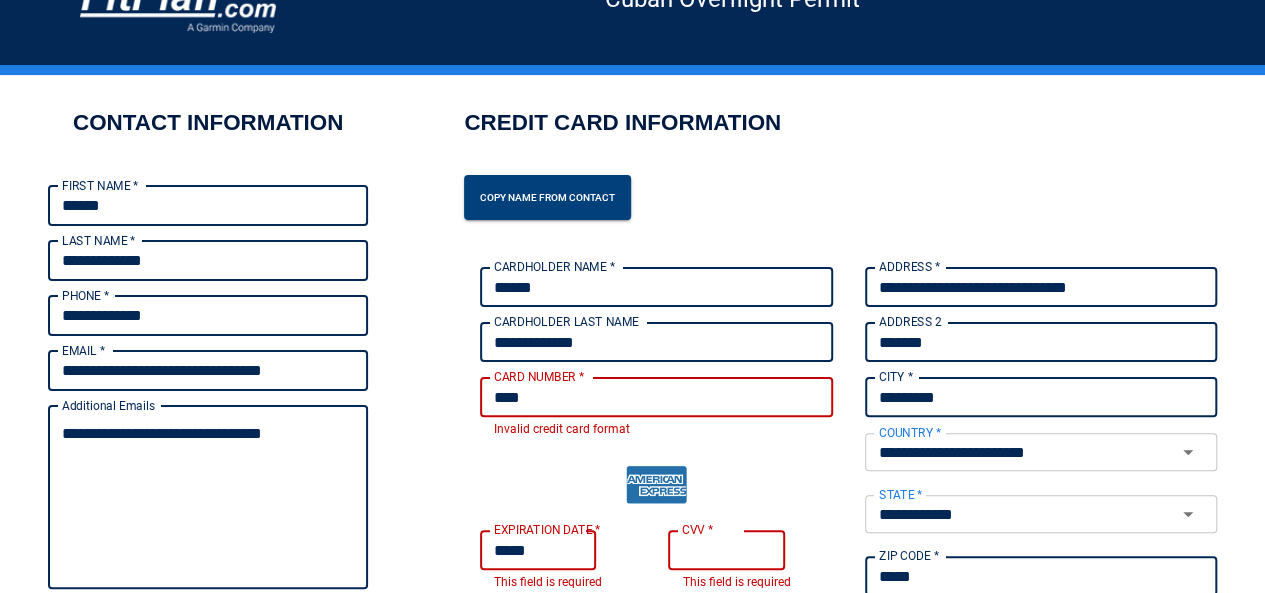 type on "******" 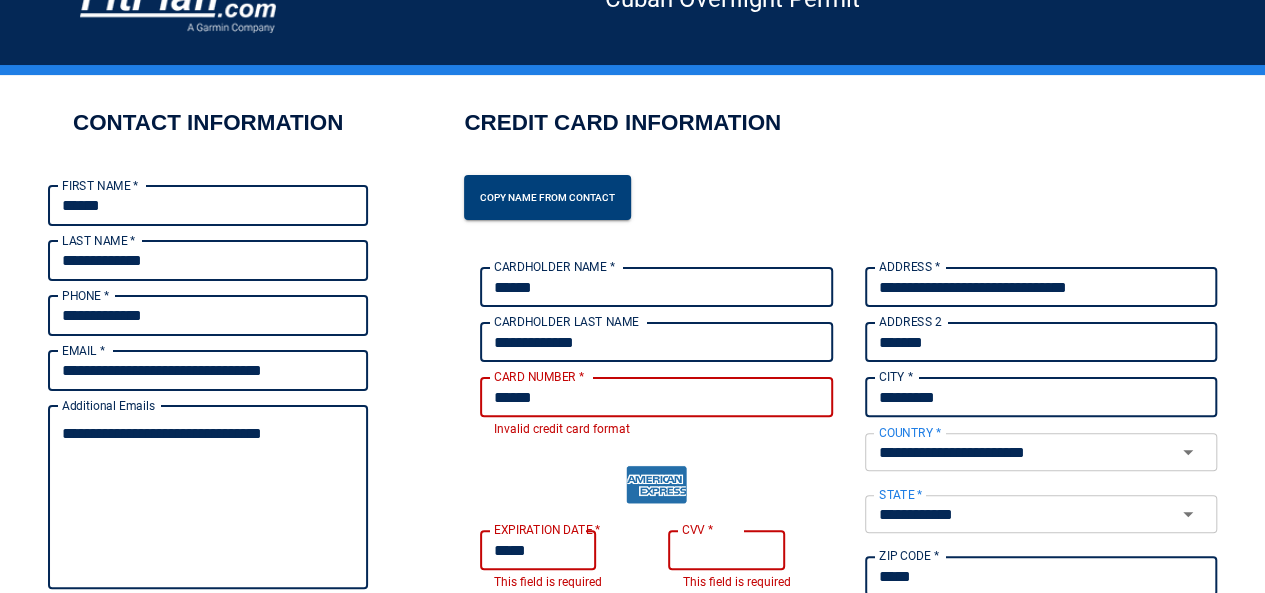 type on "*" 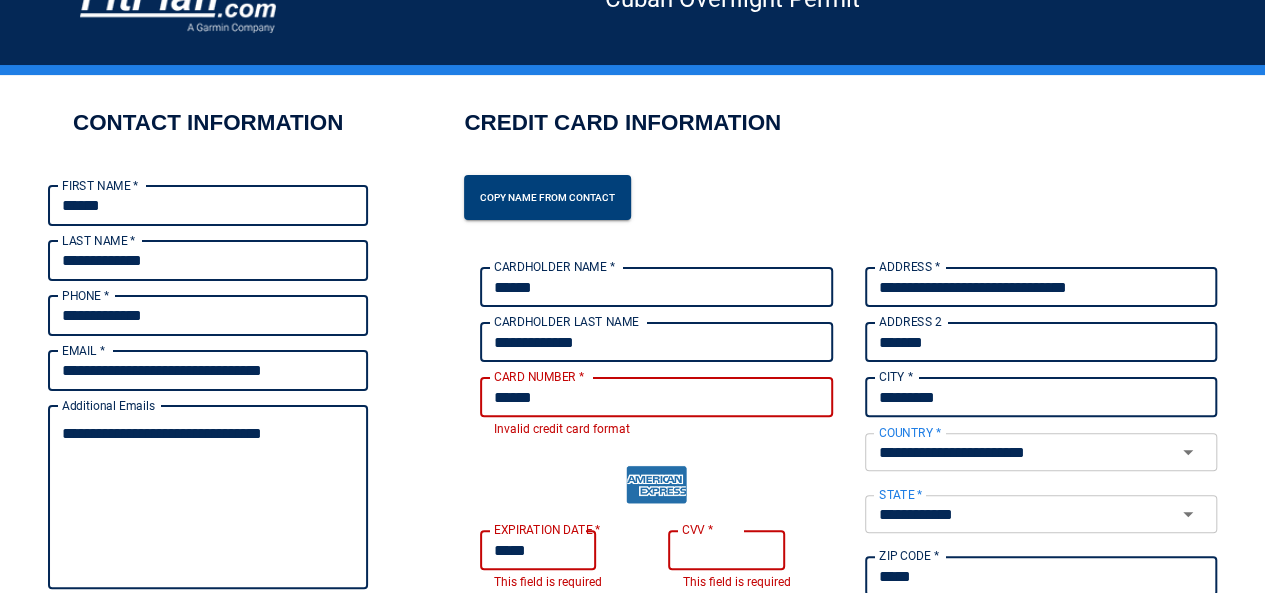 type on "*******" 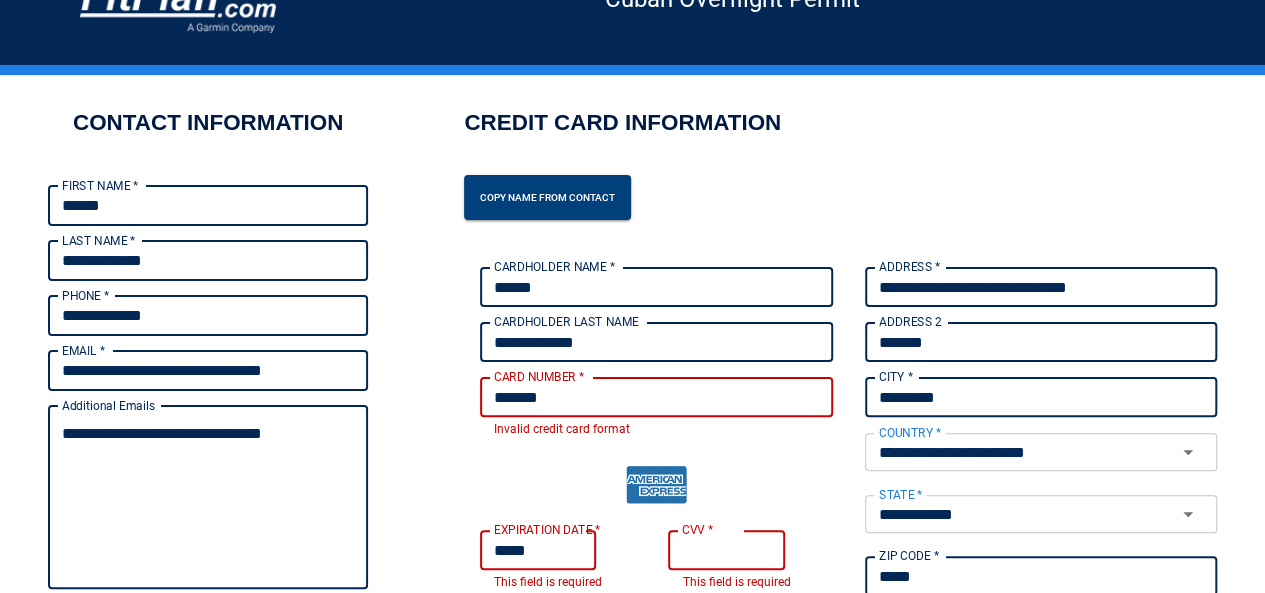 type on "*" 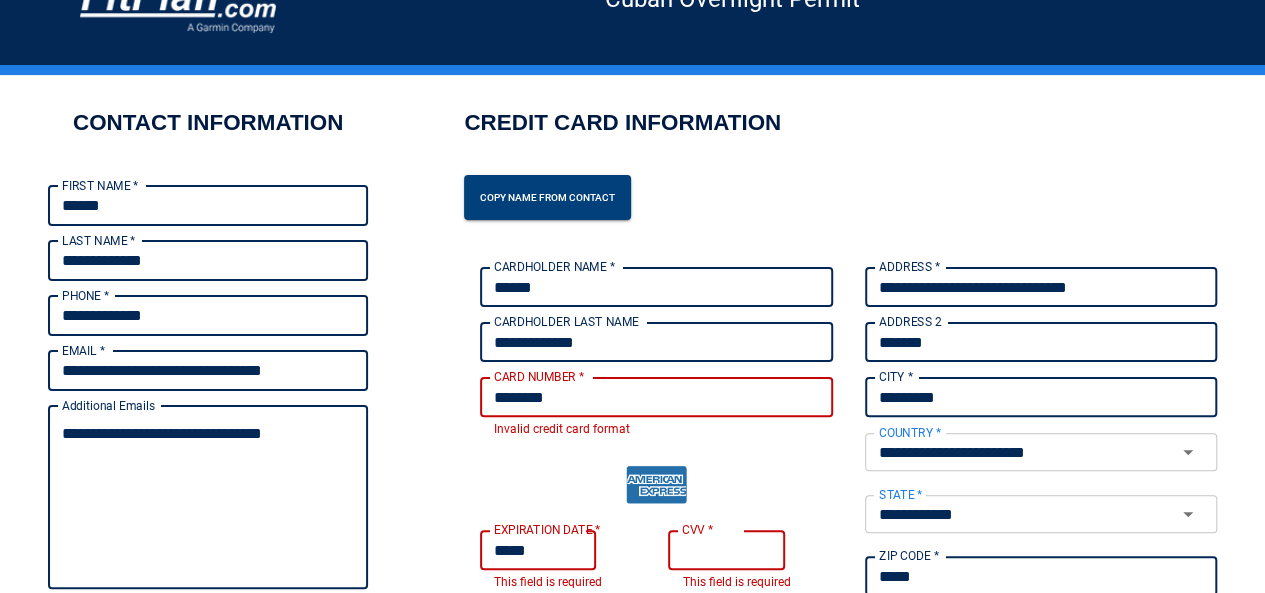type on "*" 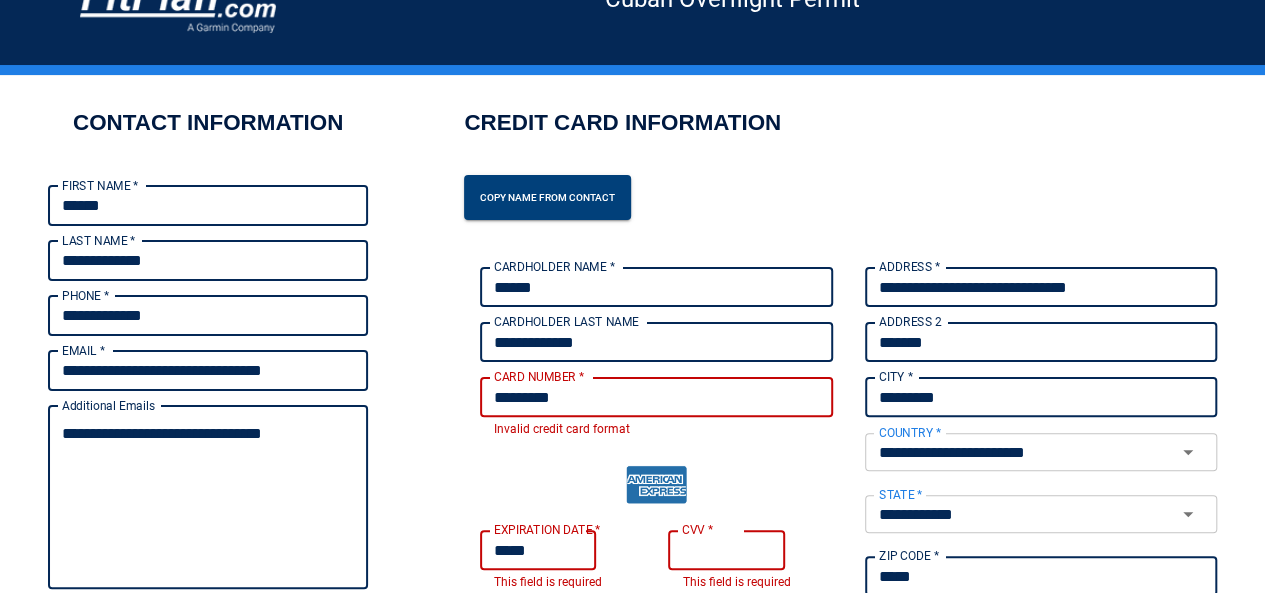 type on "*" 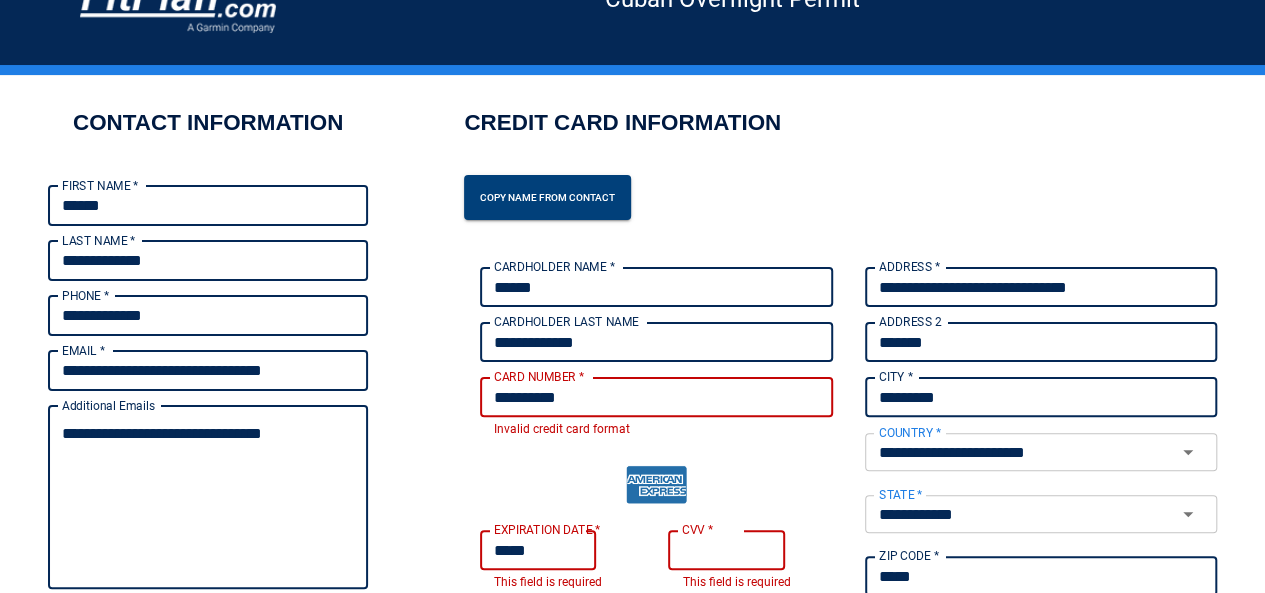 type on "*" 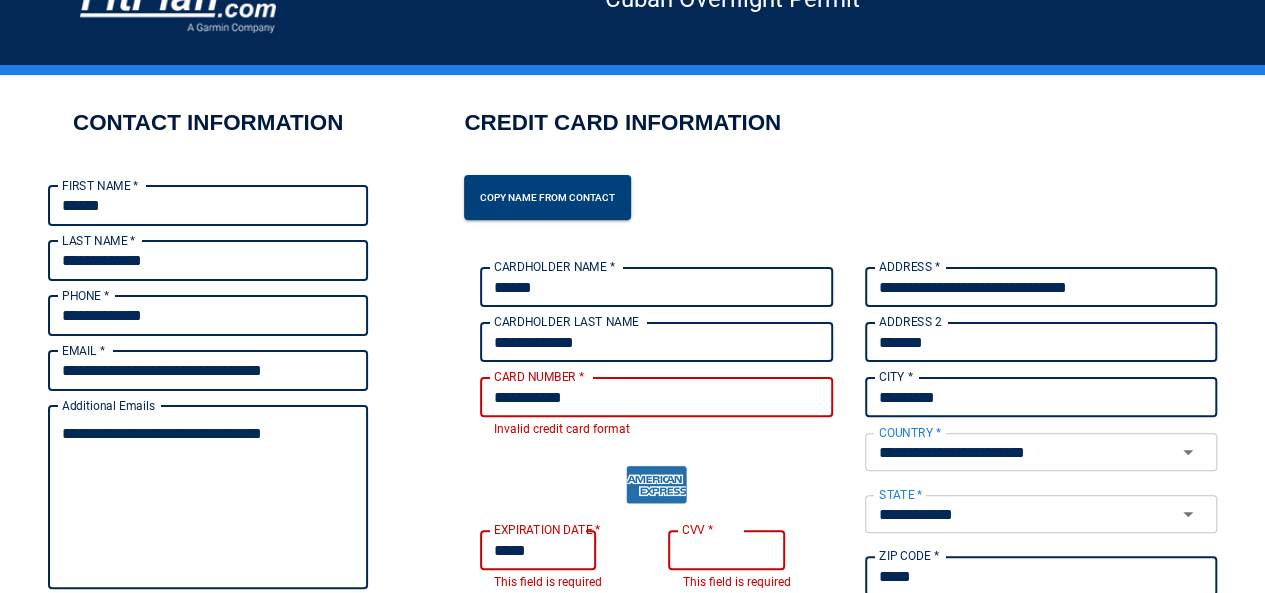 type on "*" 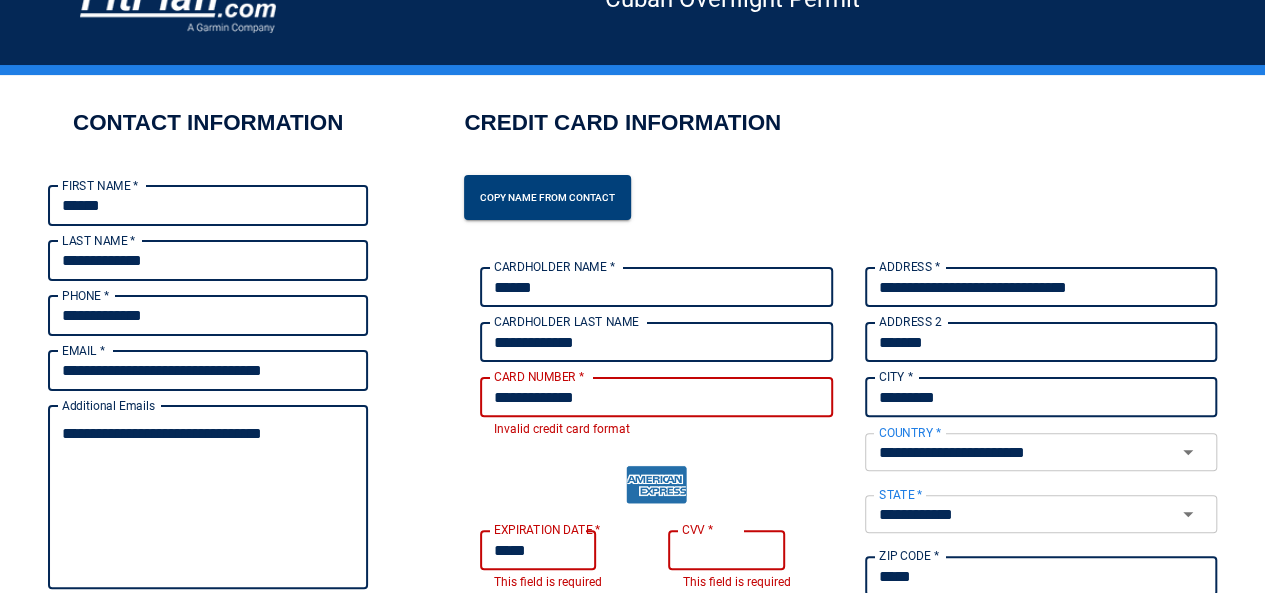 type on "*" 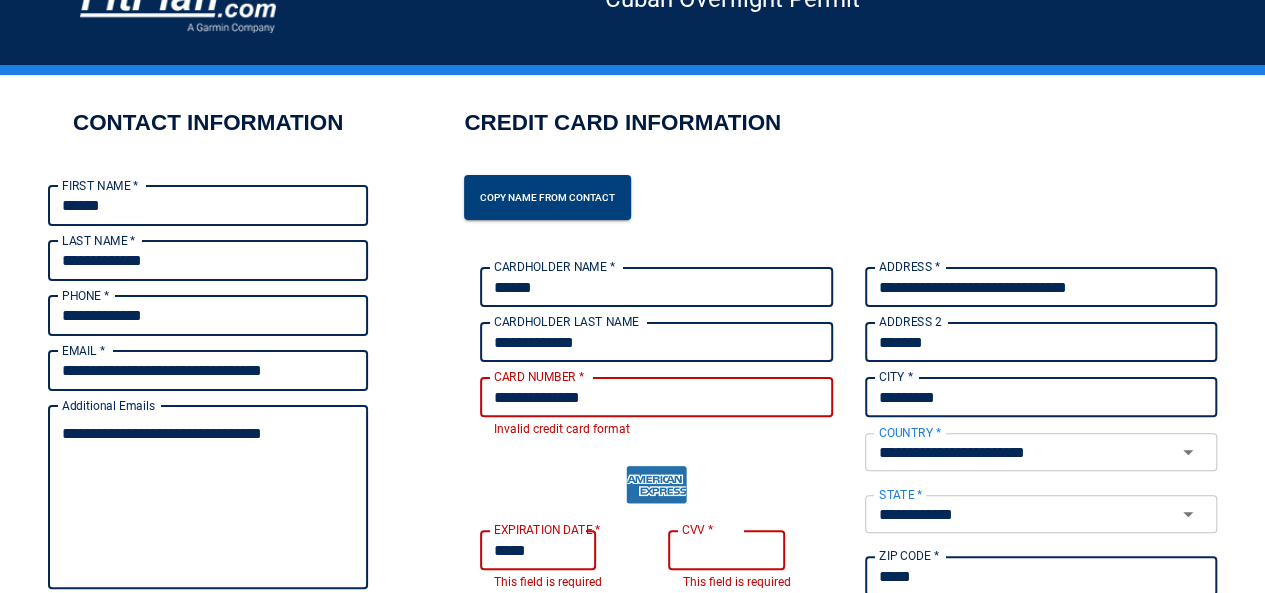 type on "*" 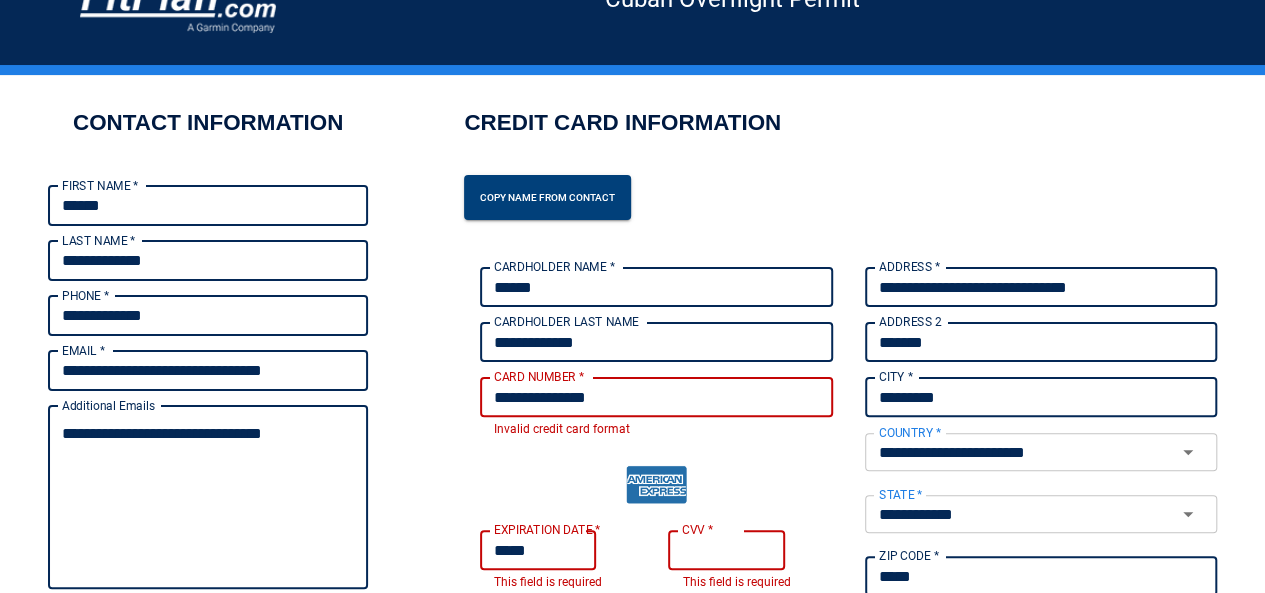 type on "*" 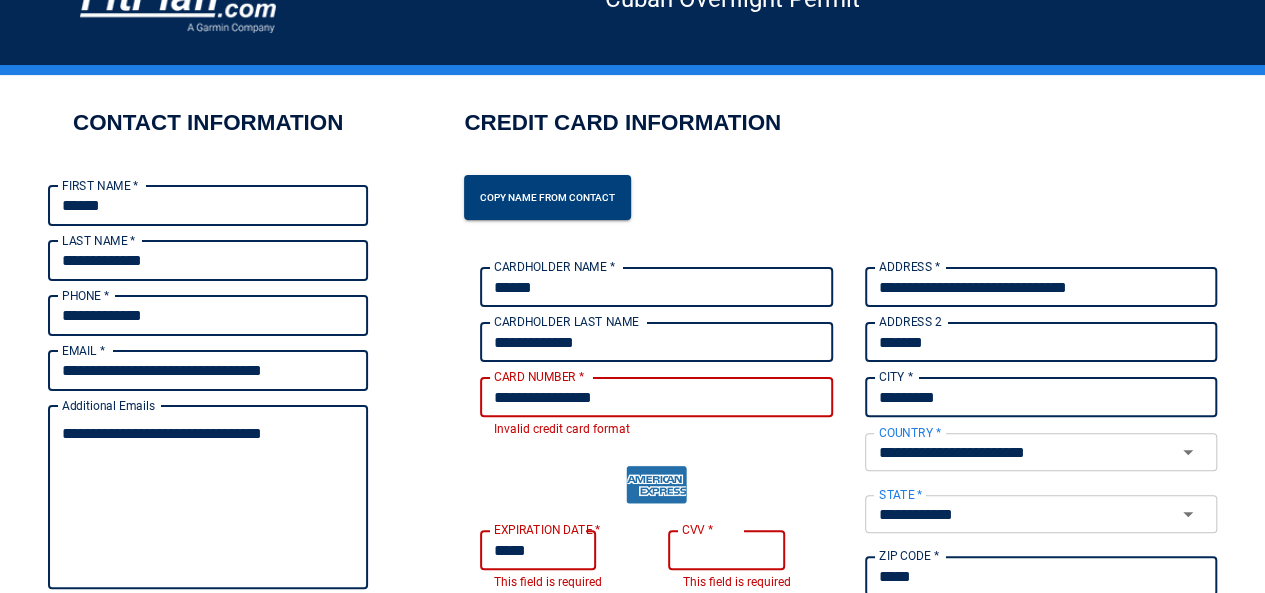 type on "*" 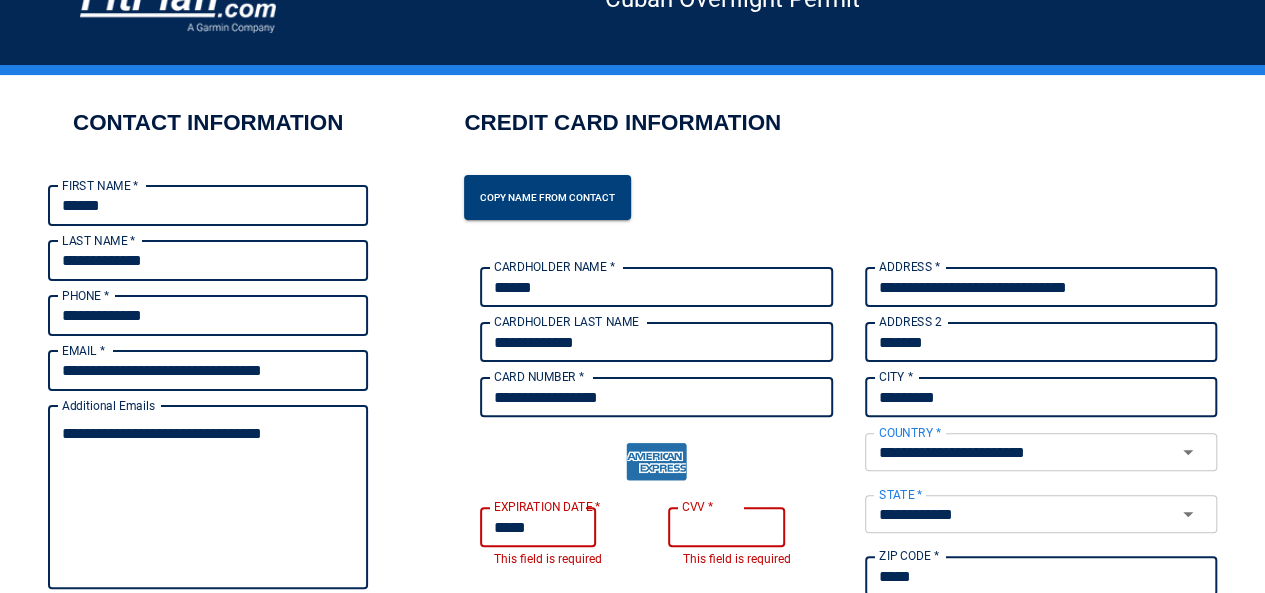 type on "**********" 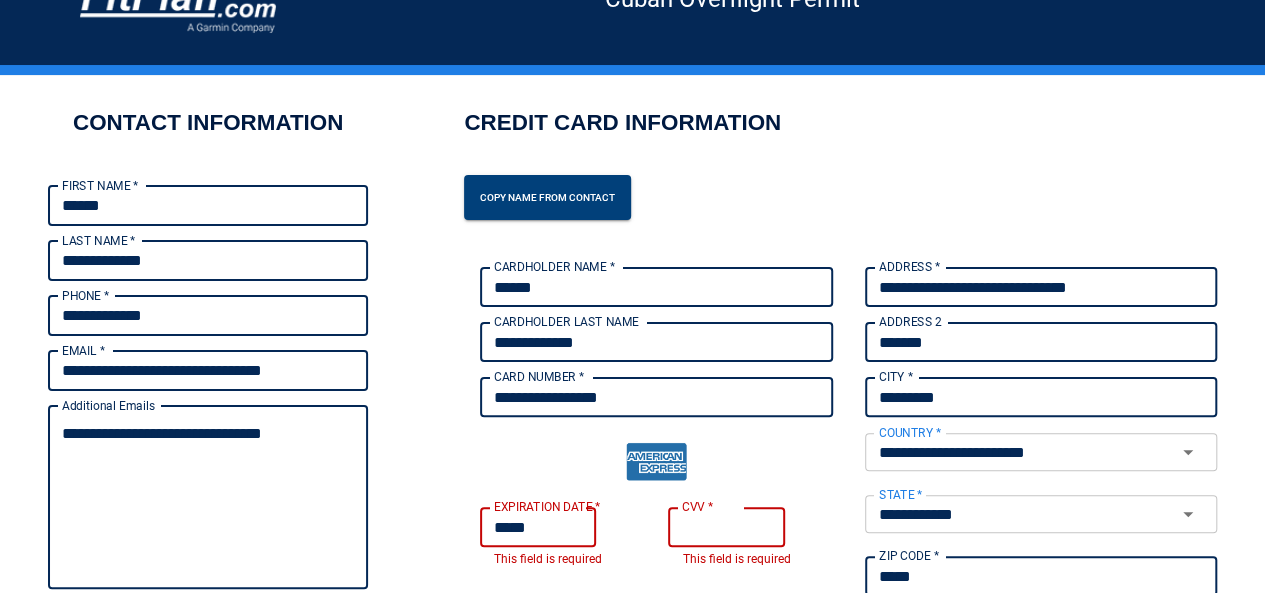 type on "*" 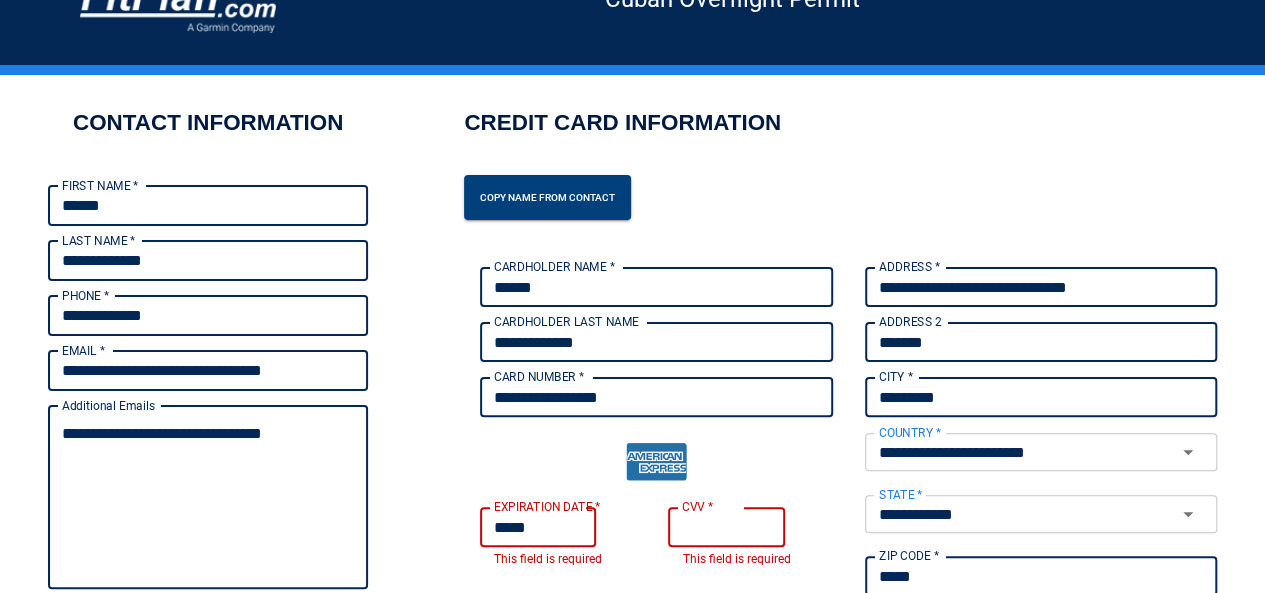 type on "*****" 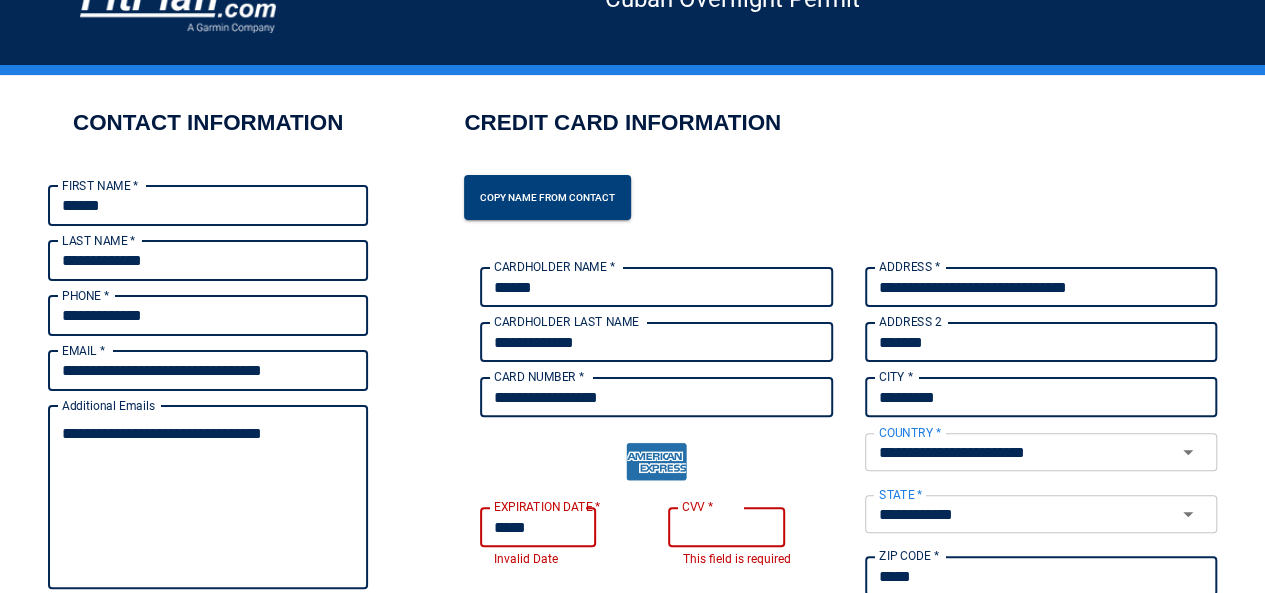 type on "*" 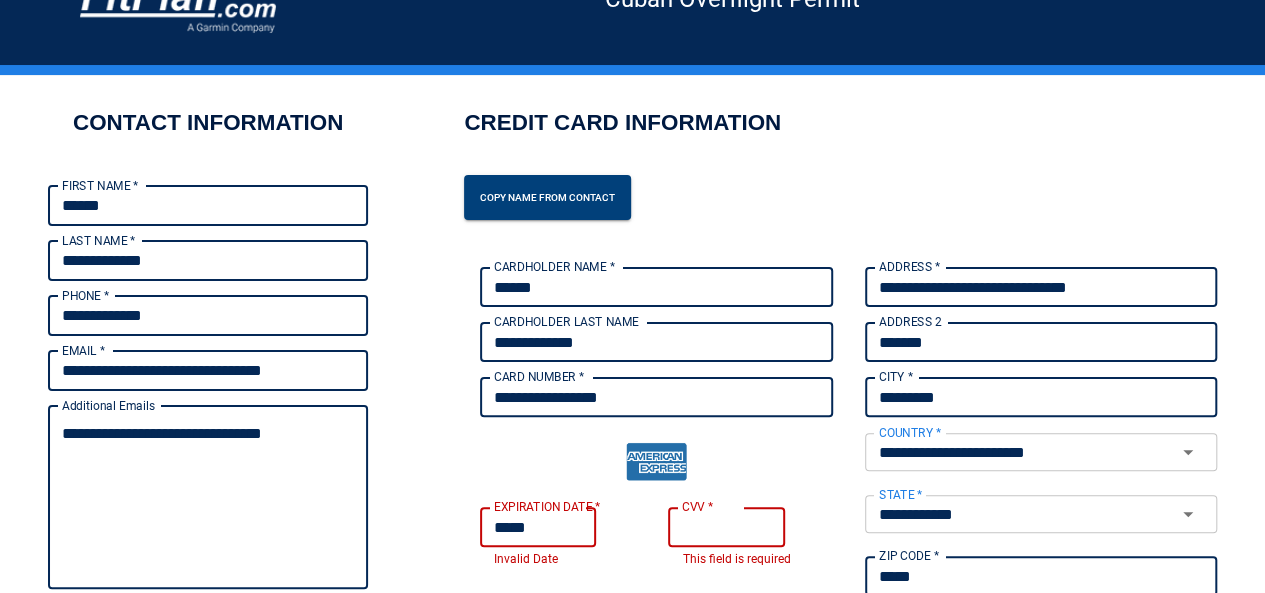 type on "*" 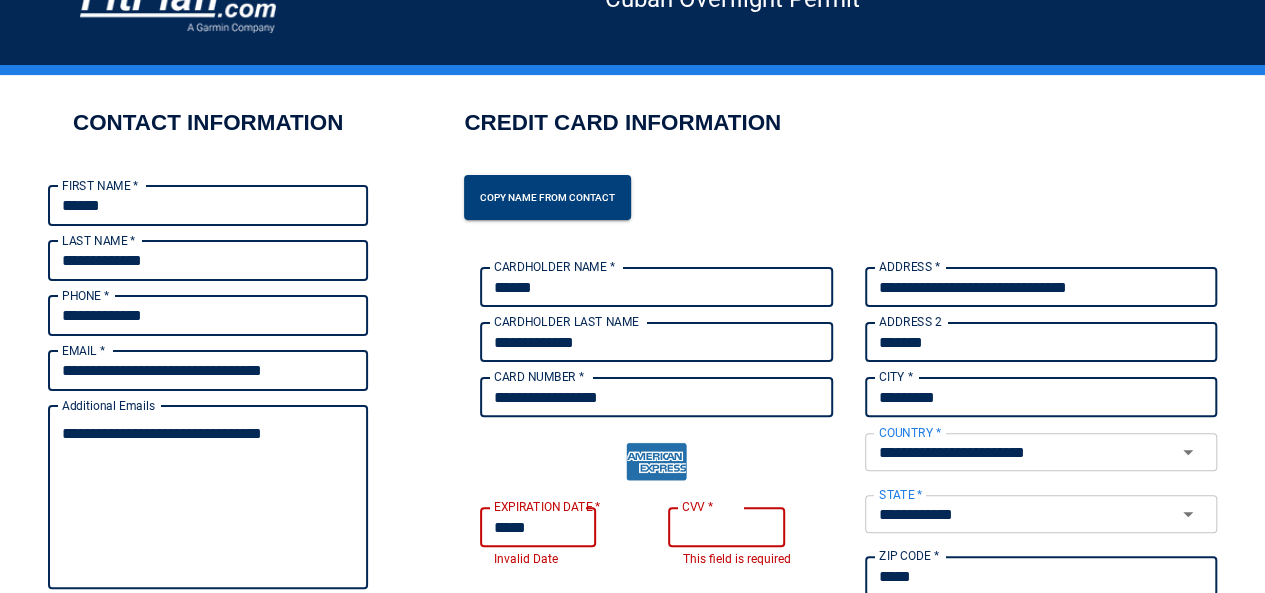 type on "*****" 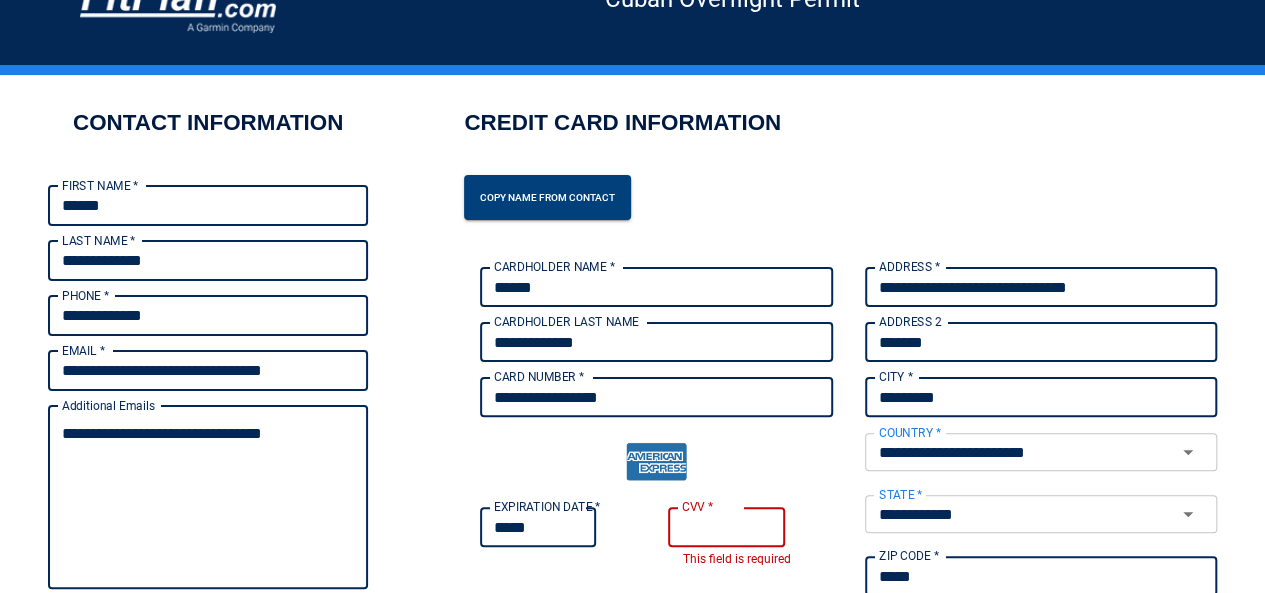 type on "*****" 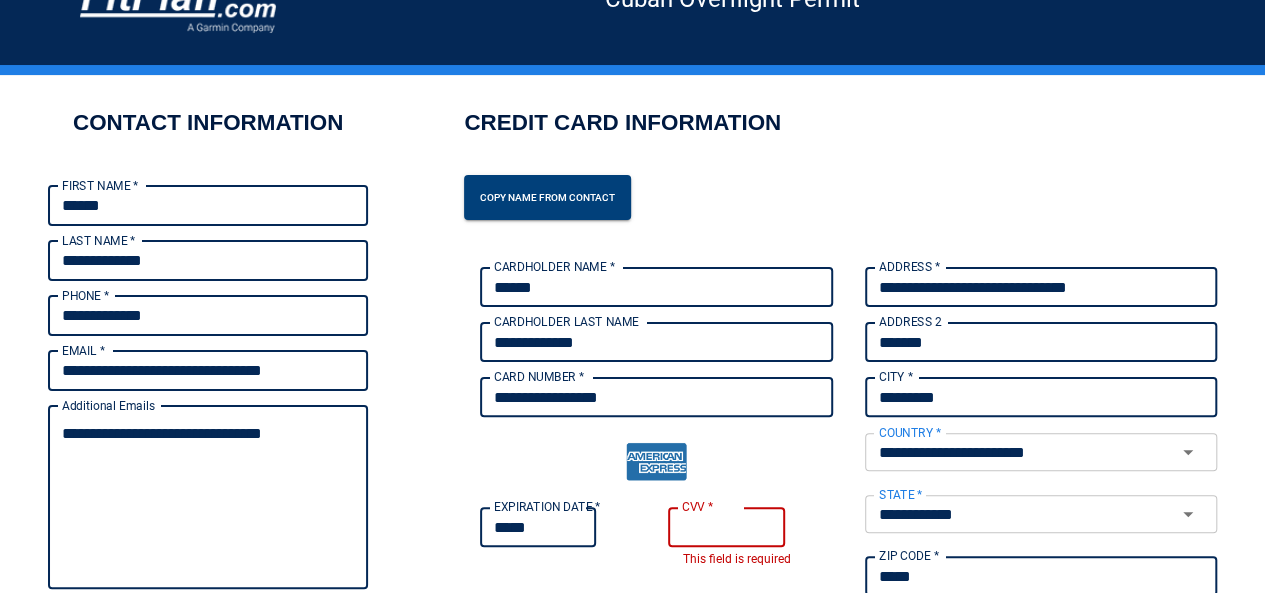 type on "*" 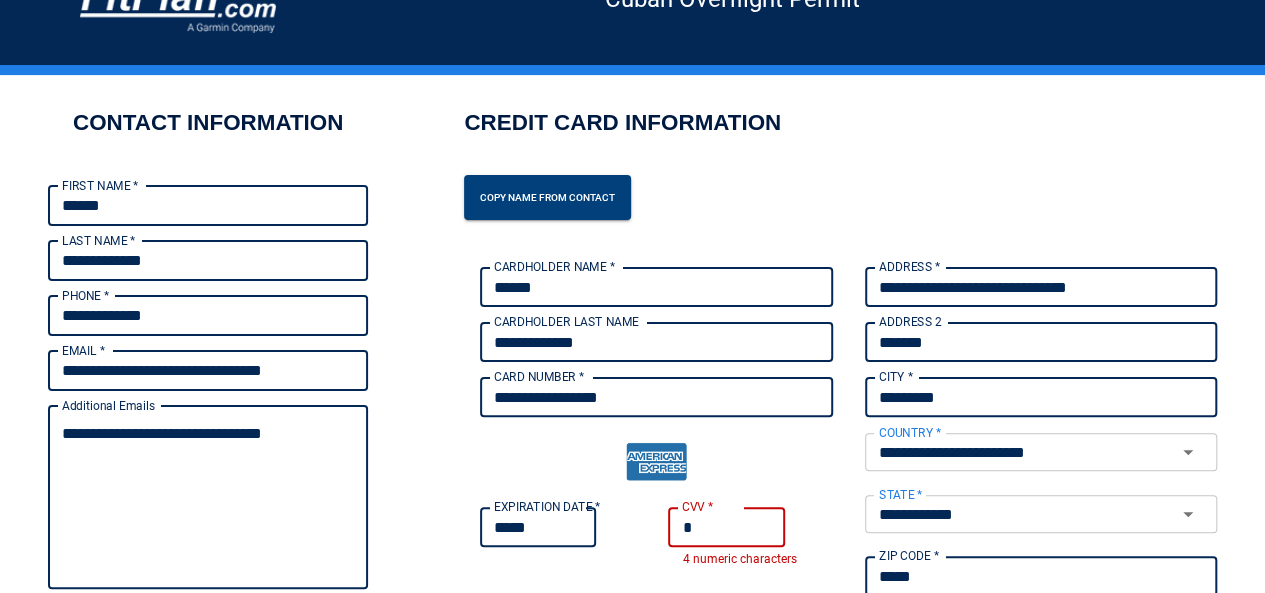 type on "*" 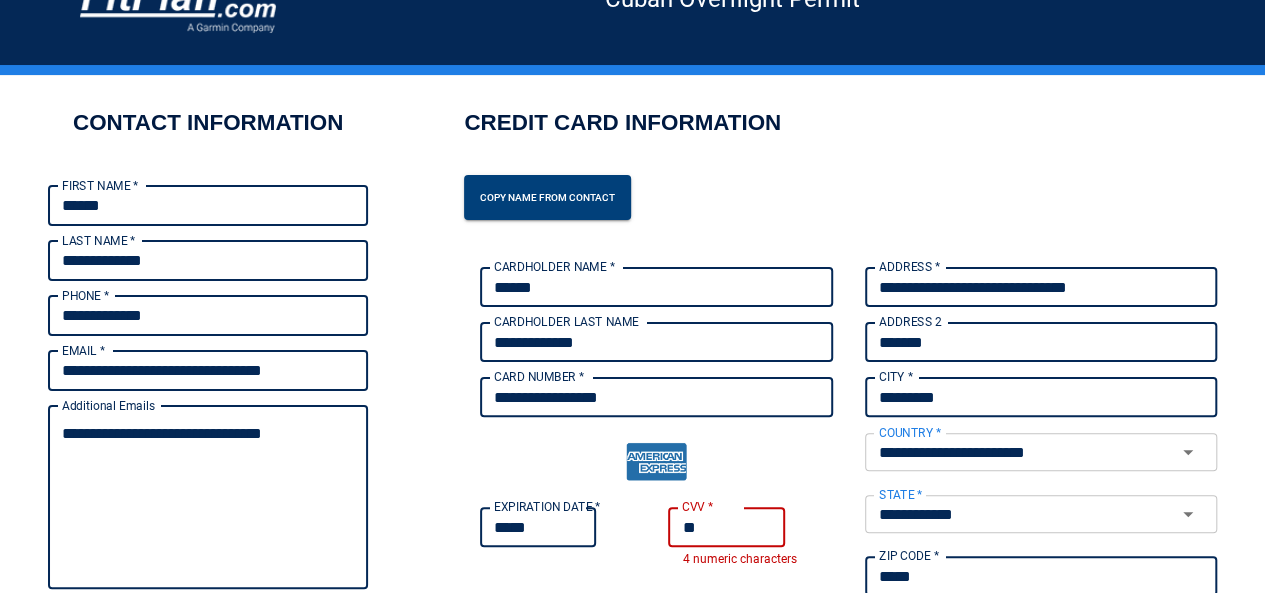 type on "*" 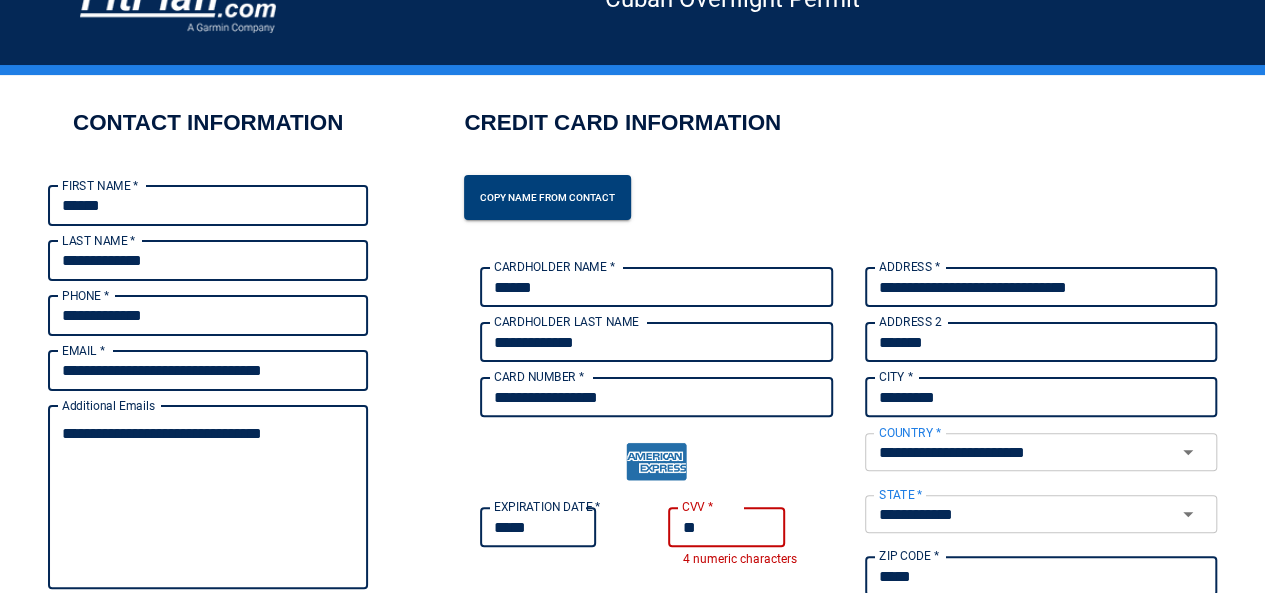 type on "***" 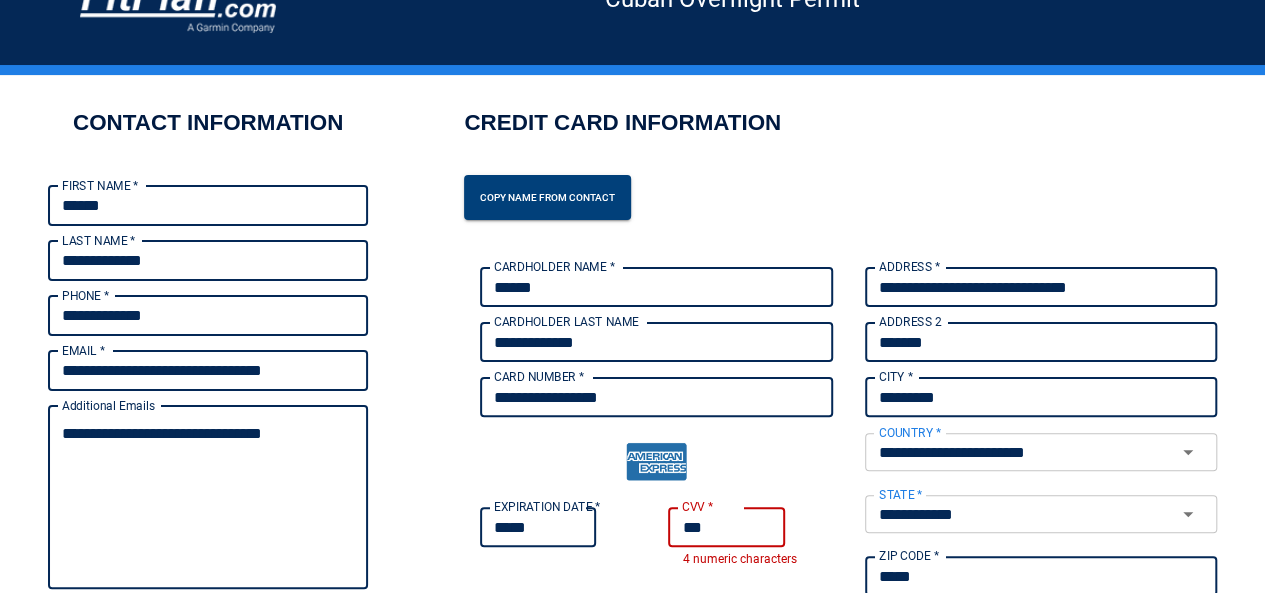 type on "*" 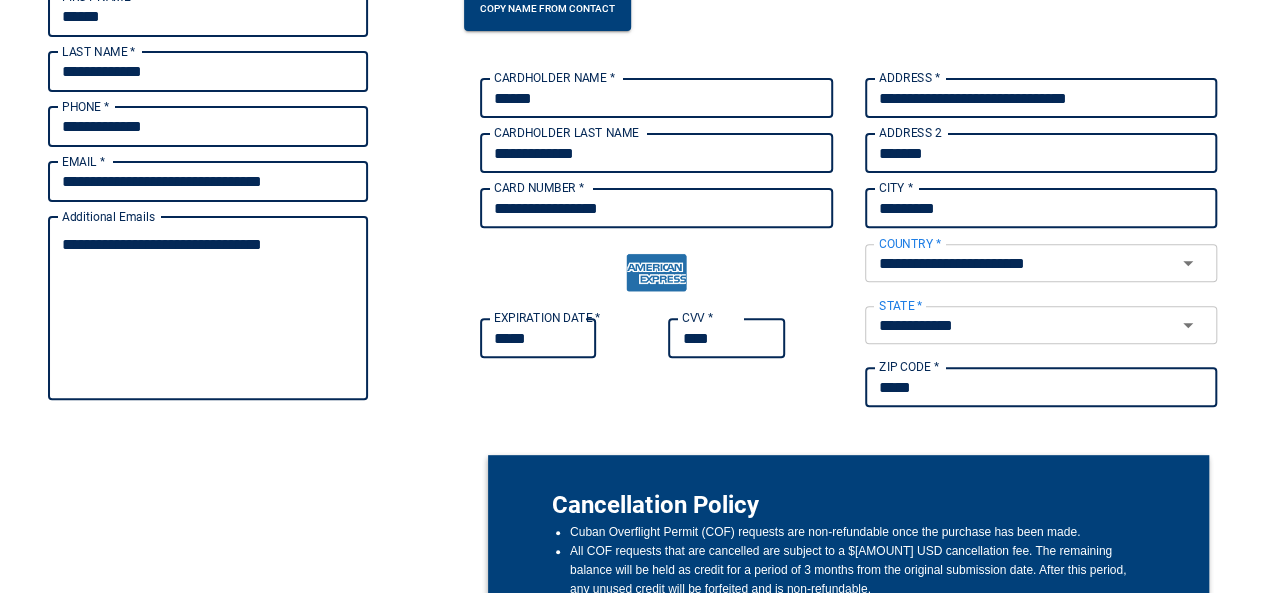 scroll, scrollTop: 262, scrollLeft: 0, axis: vertical 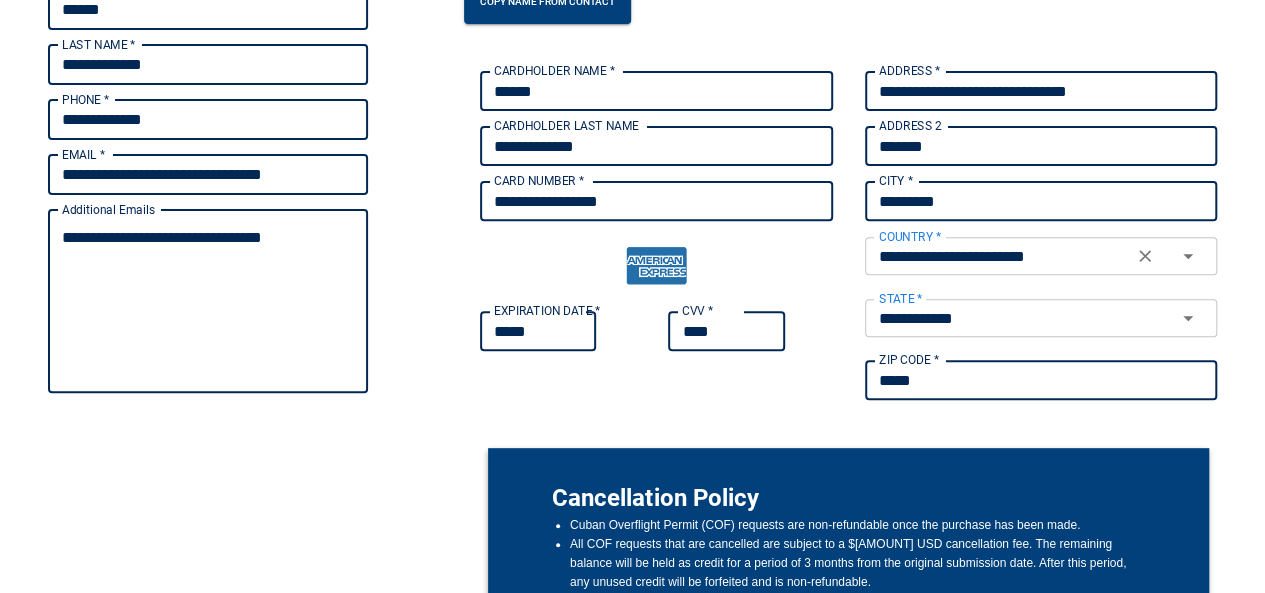 click 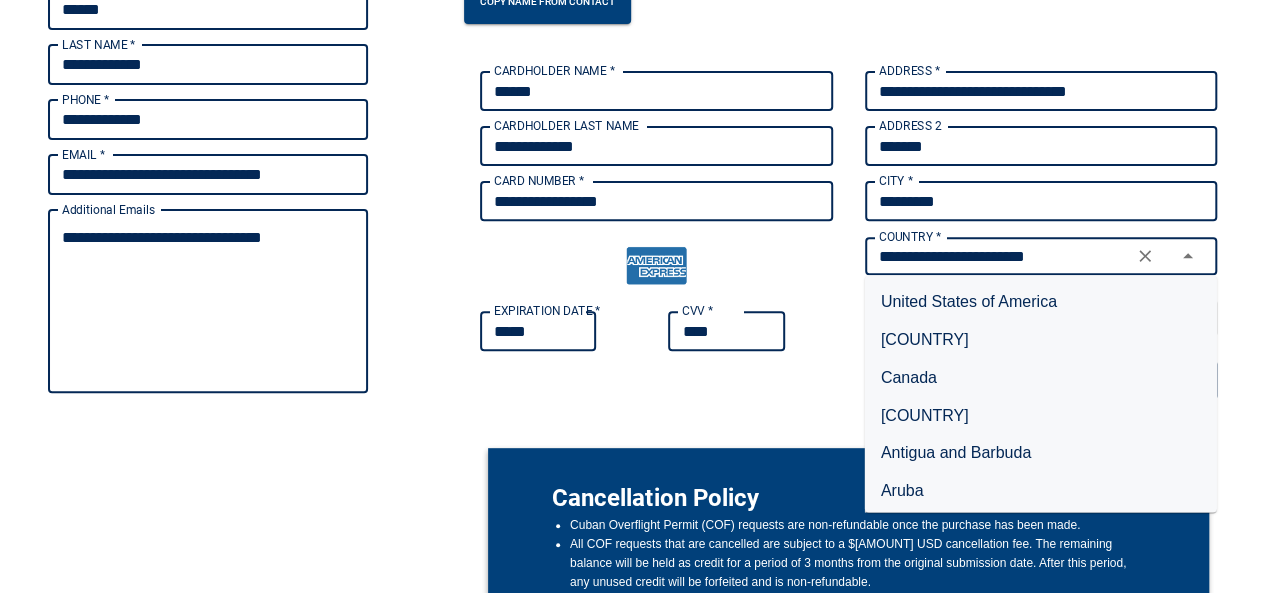 click on "[COUNTRY]" at bounding box center (1041, 340) 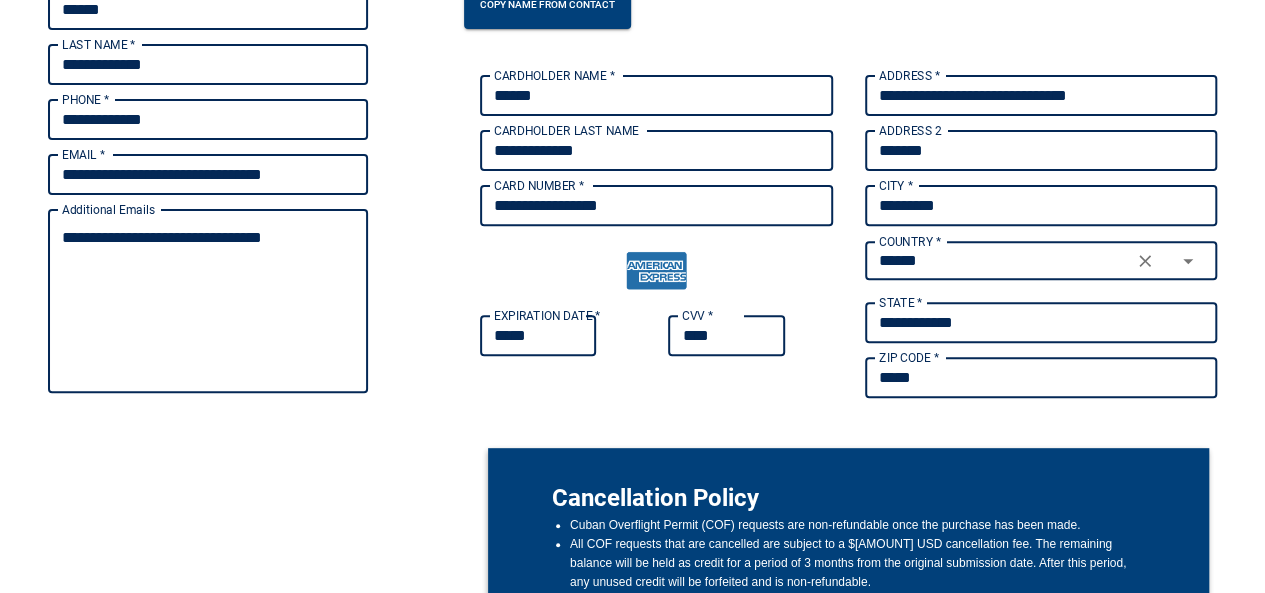 click on "**********" at bounding box center [1041, 323] 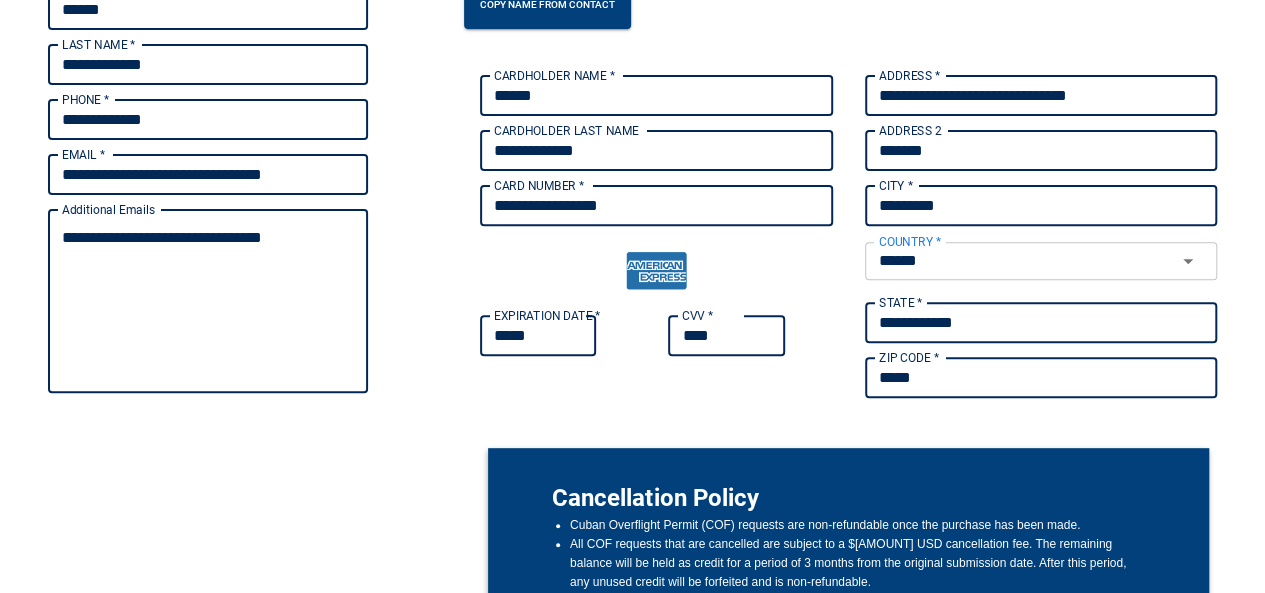 type on "*" 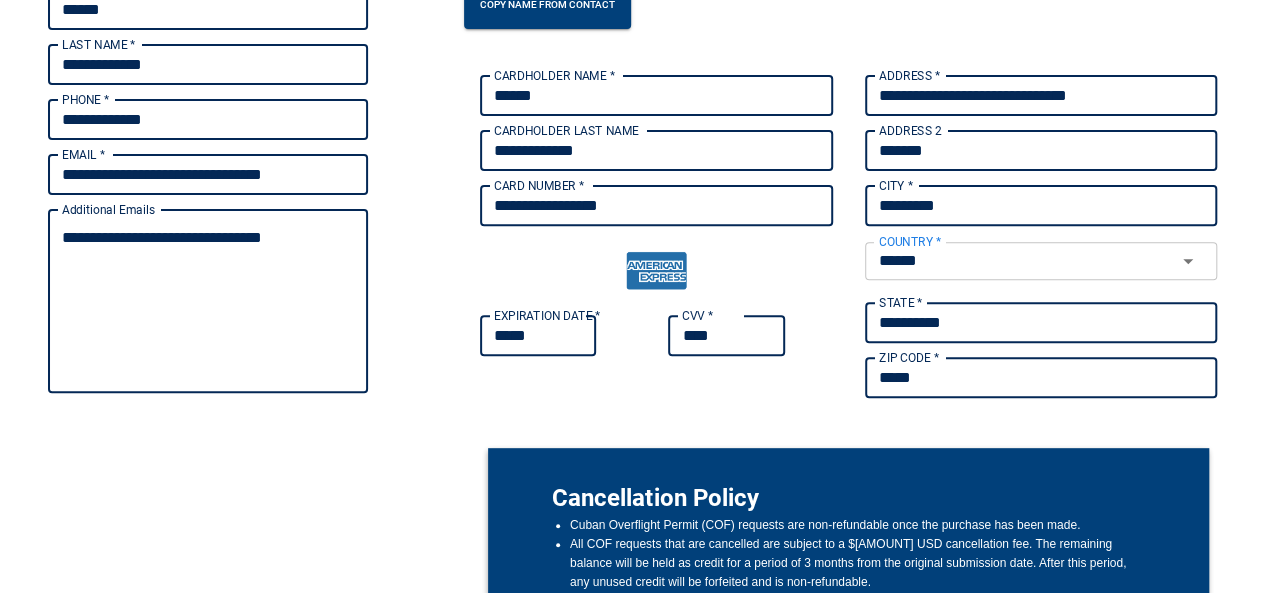 type on "*********" 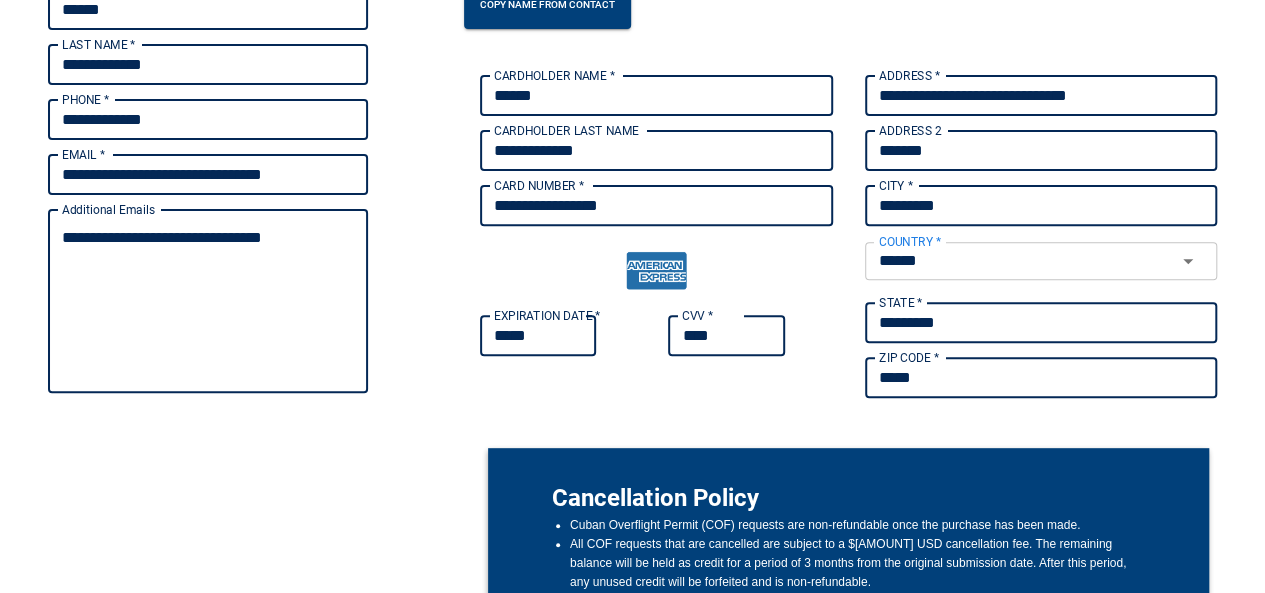 type on "*" 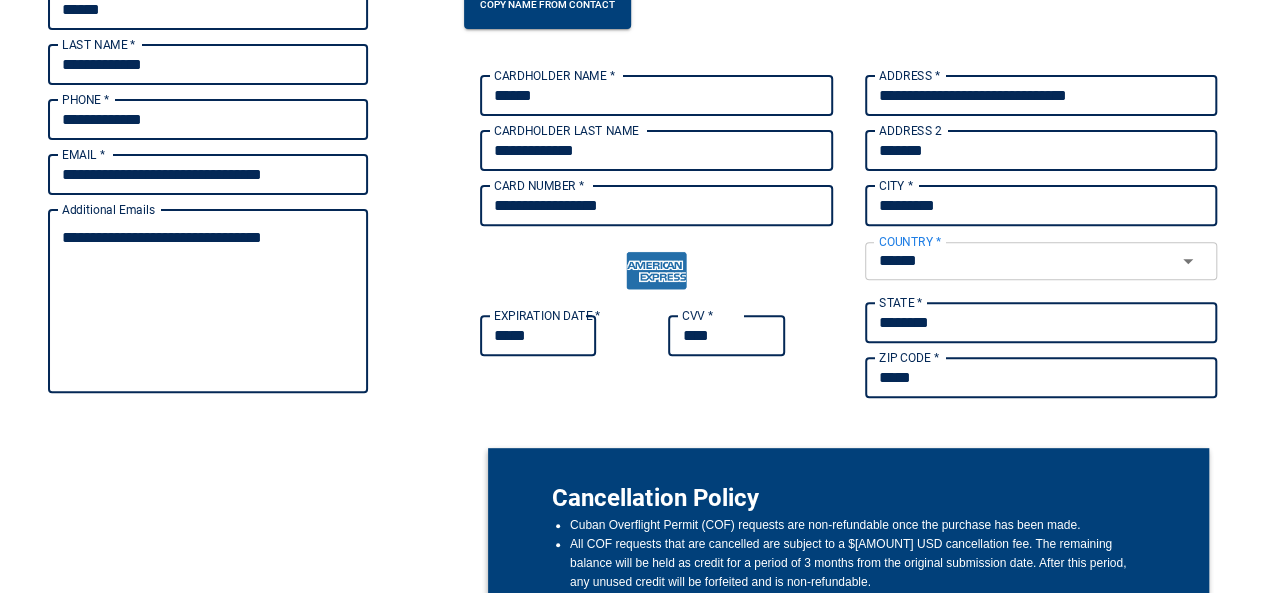 type on "*******" 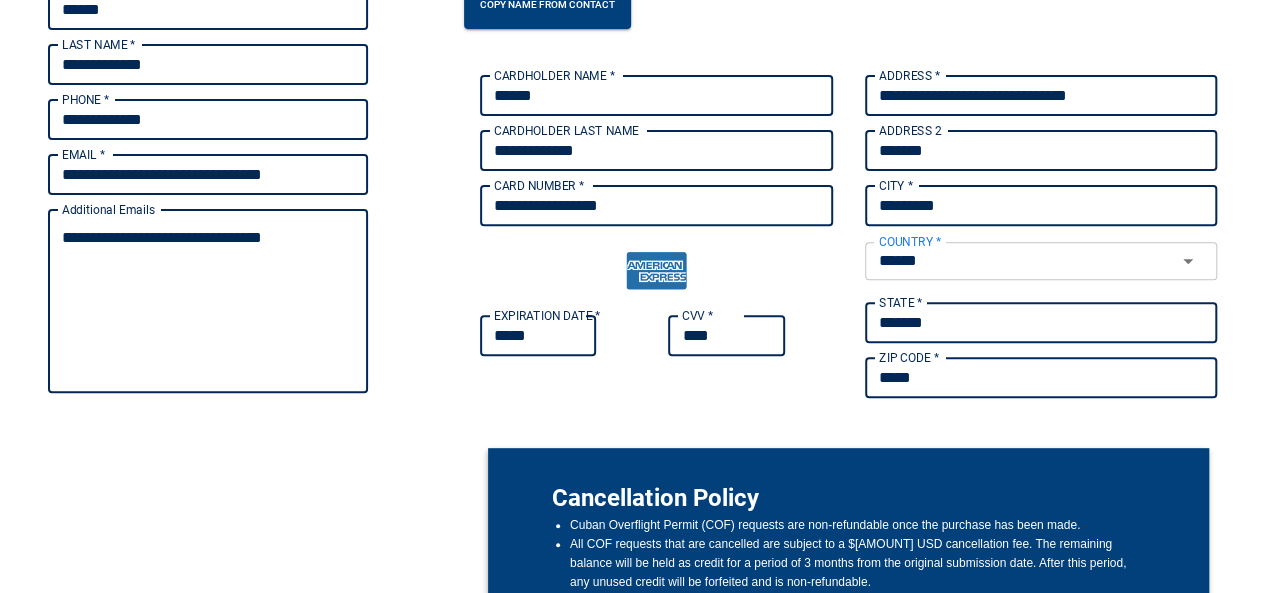 type on "*" 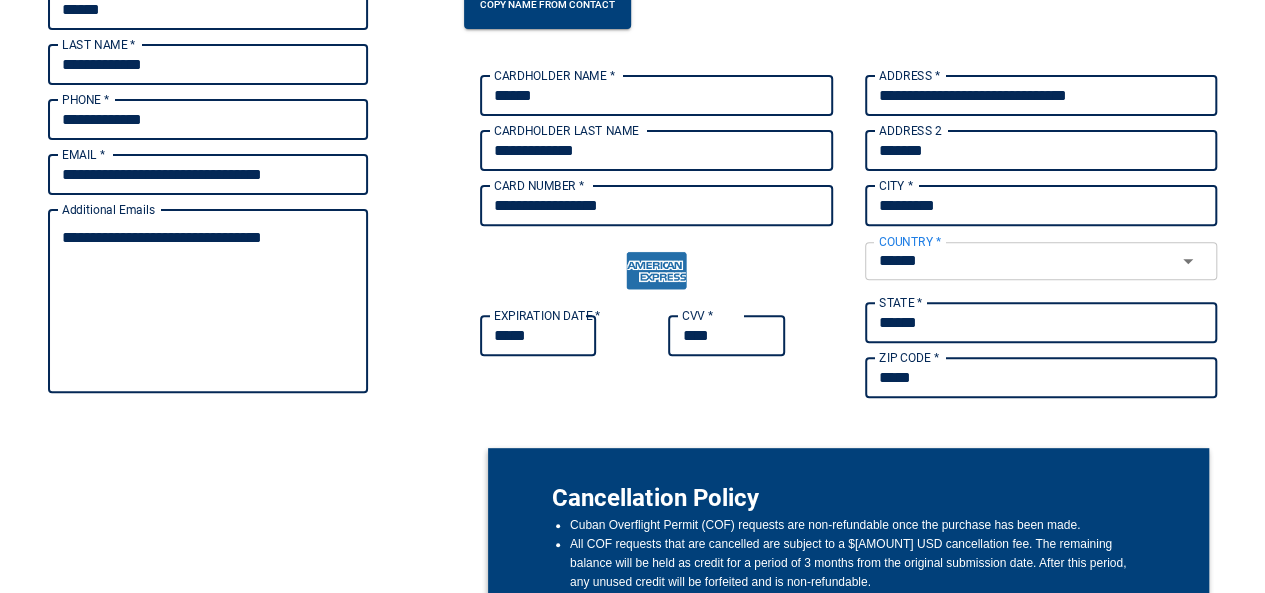type on "*" 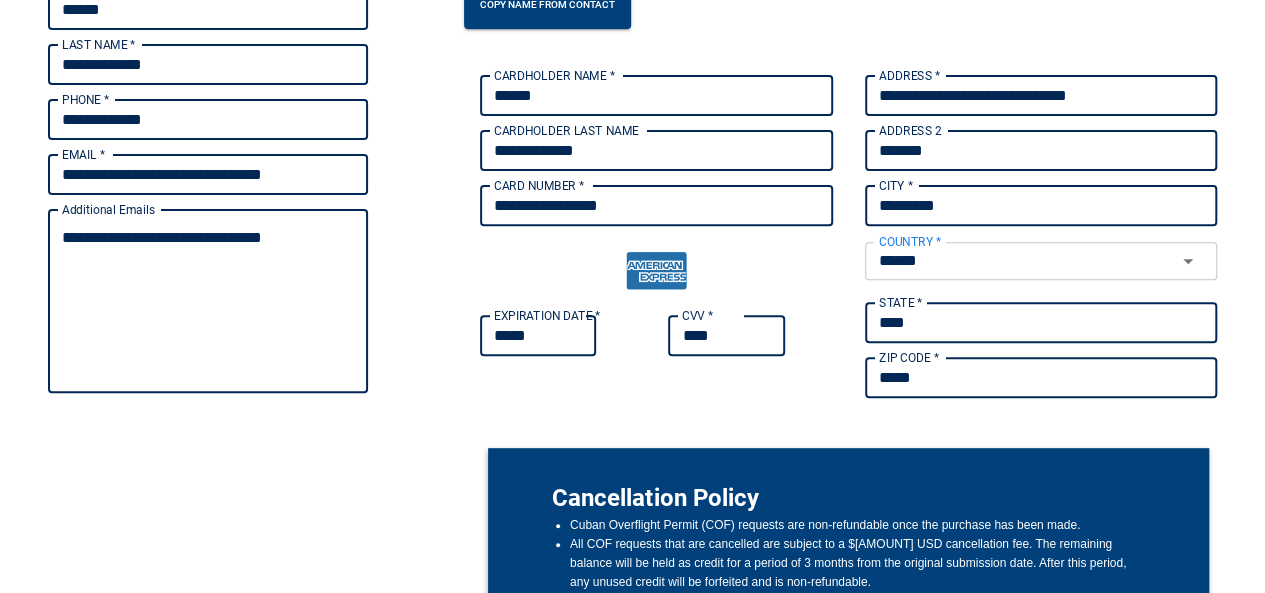 type on "**" 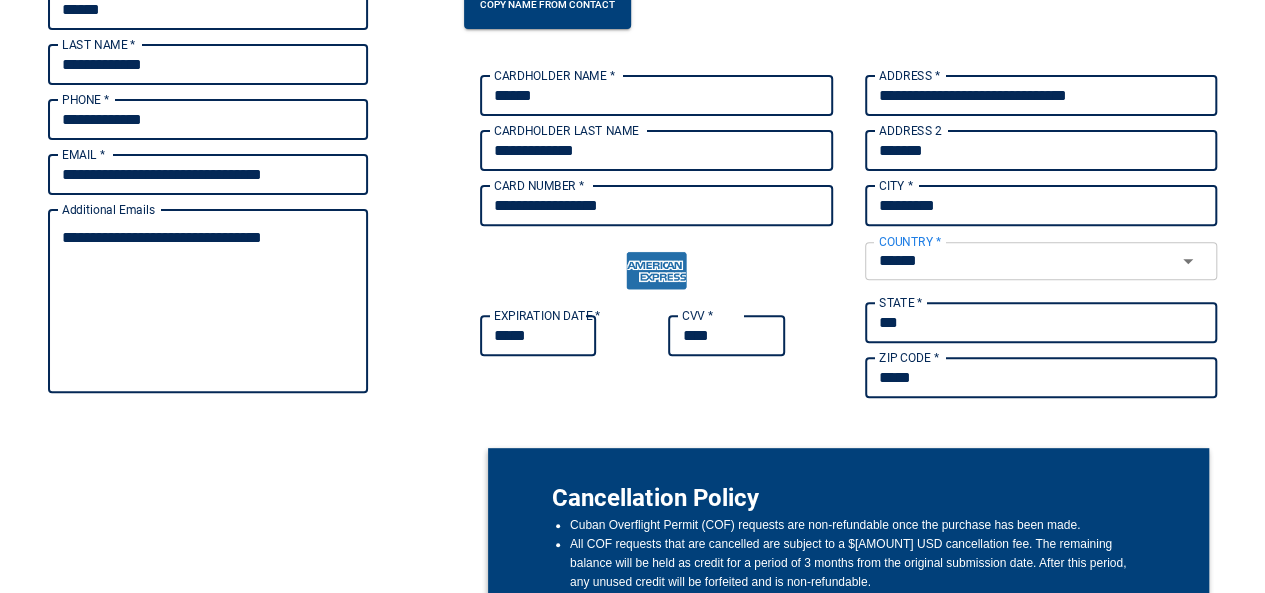 type on "*" 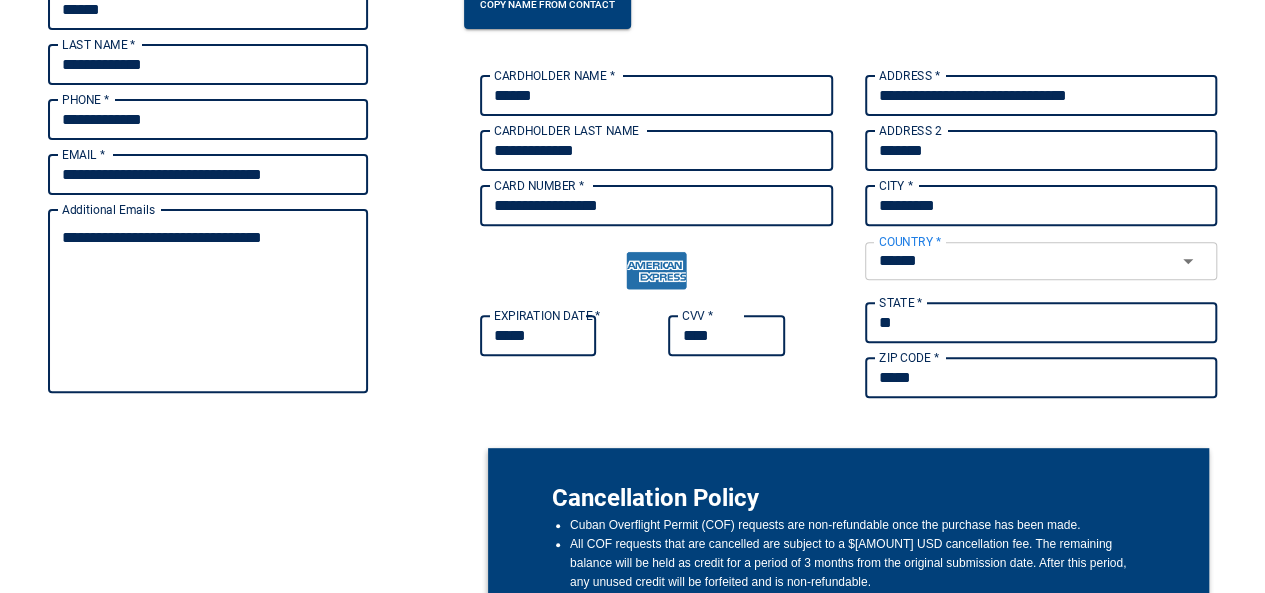 type on "*" 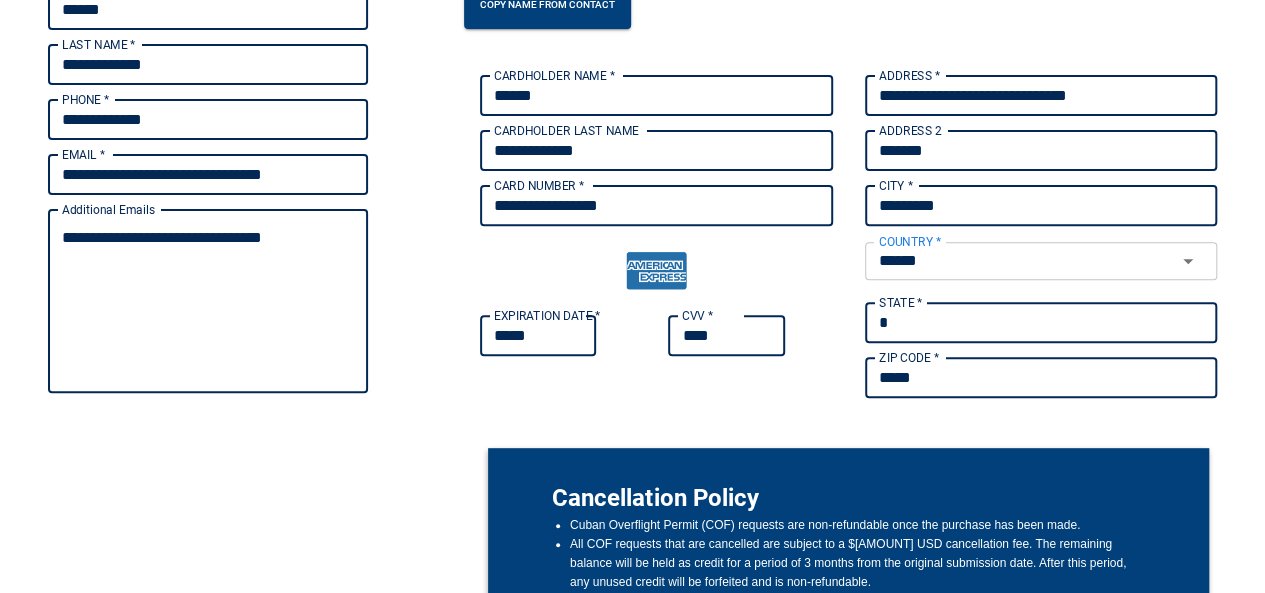 type 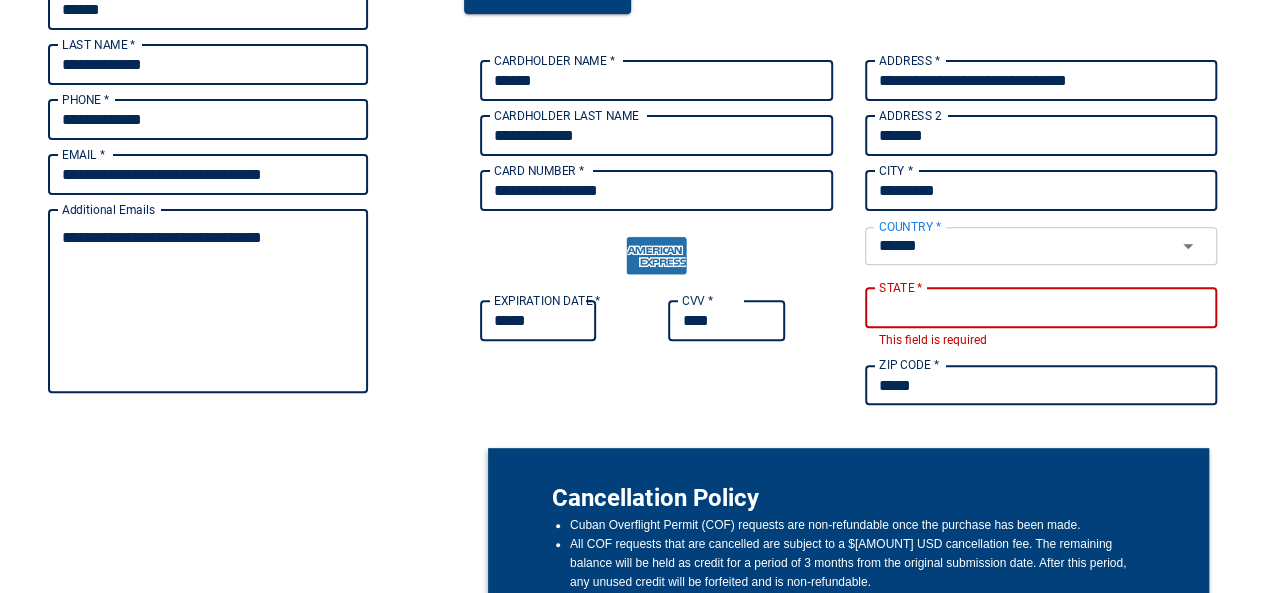 type on "*" 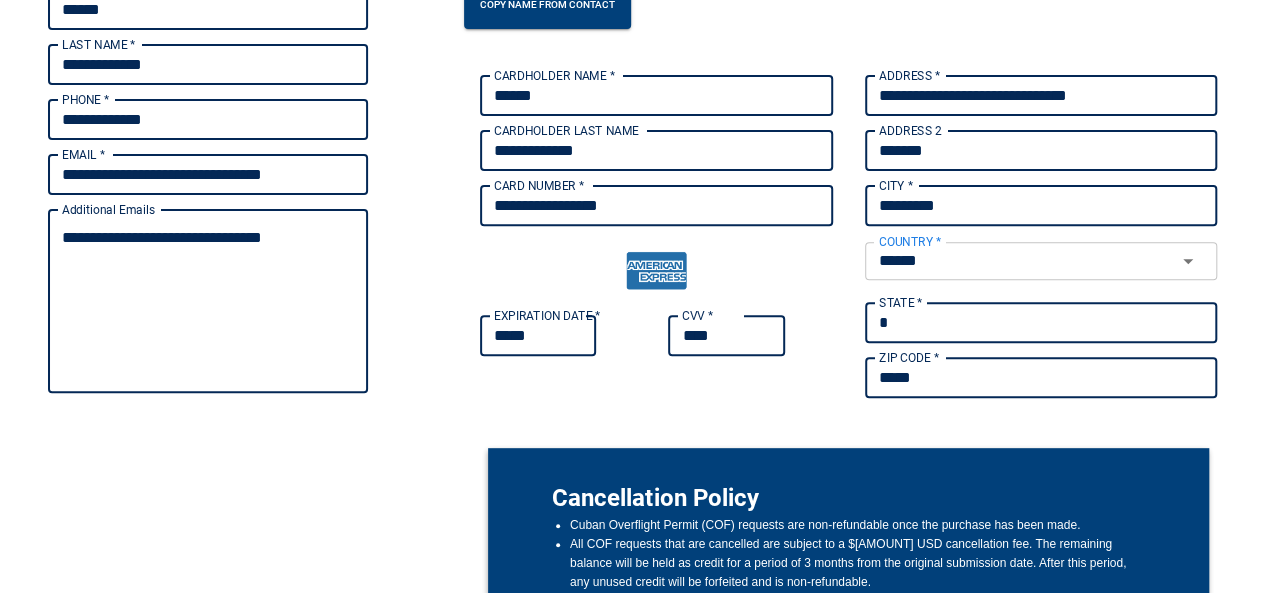 click on "*" at bounding box center (1041, 323) 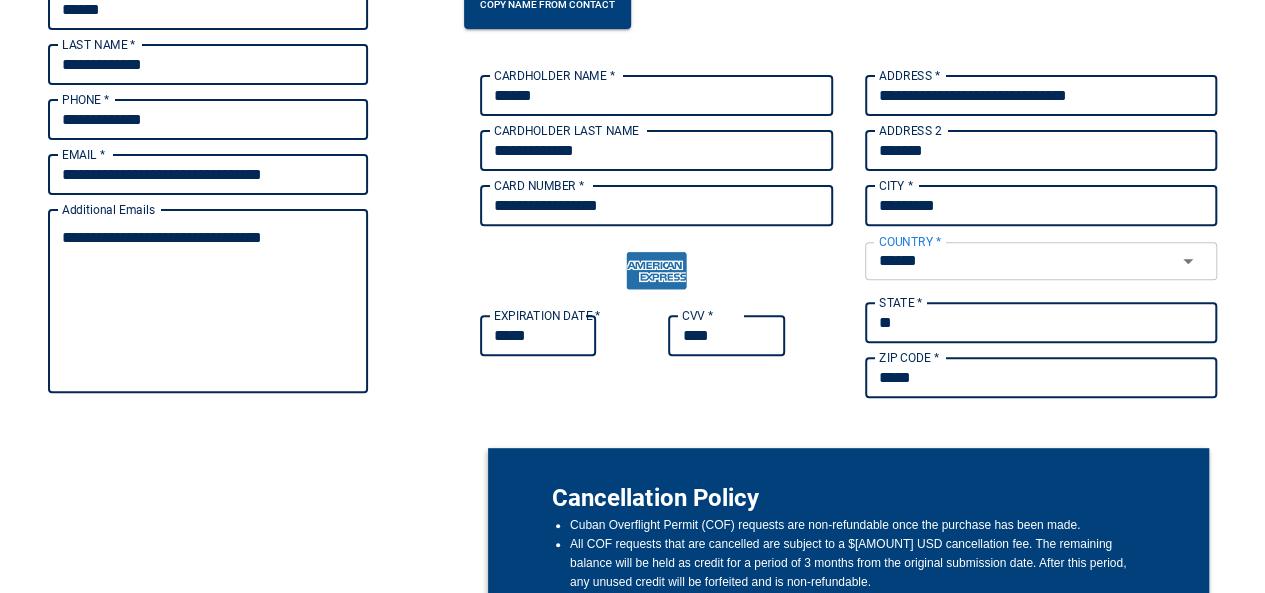 type on "*" 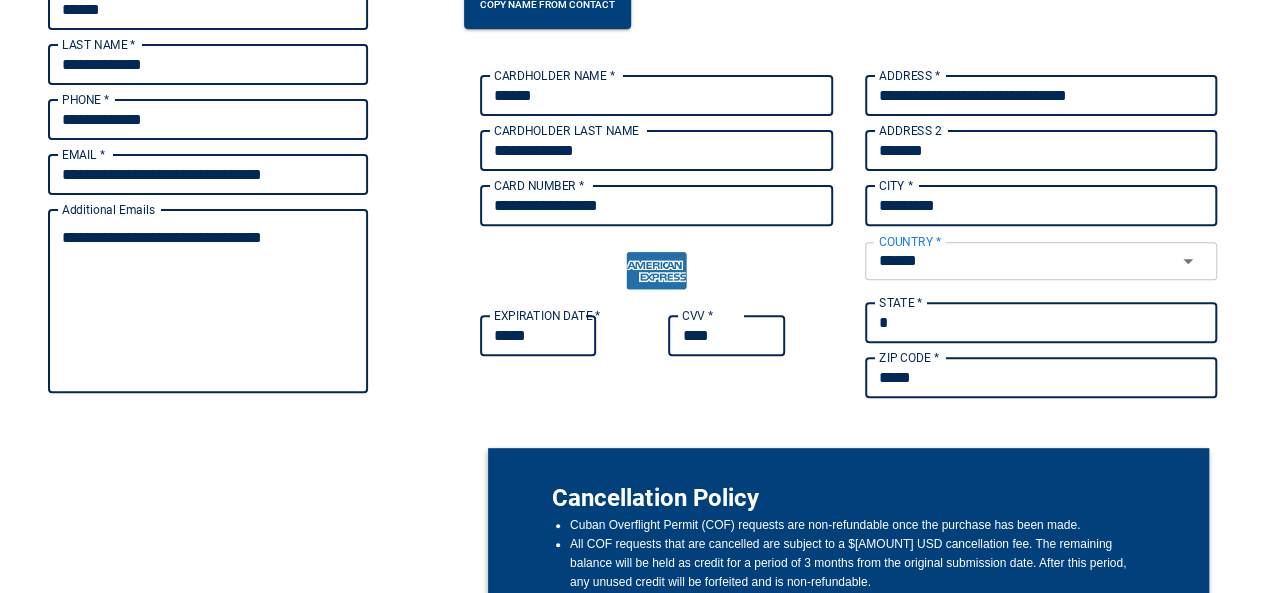 type on "*" 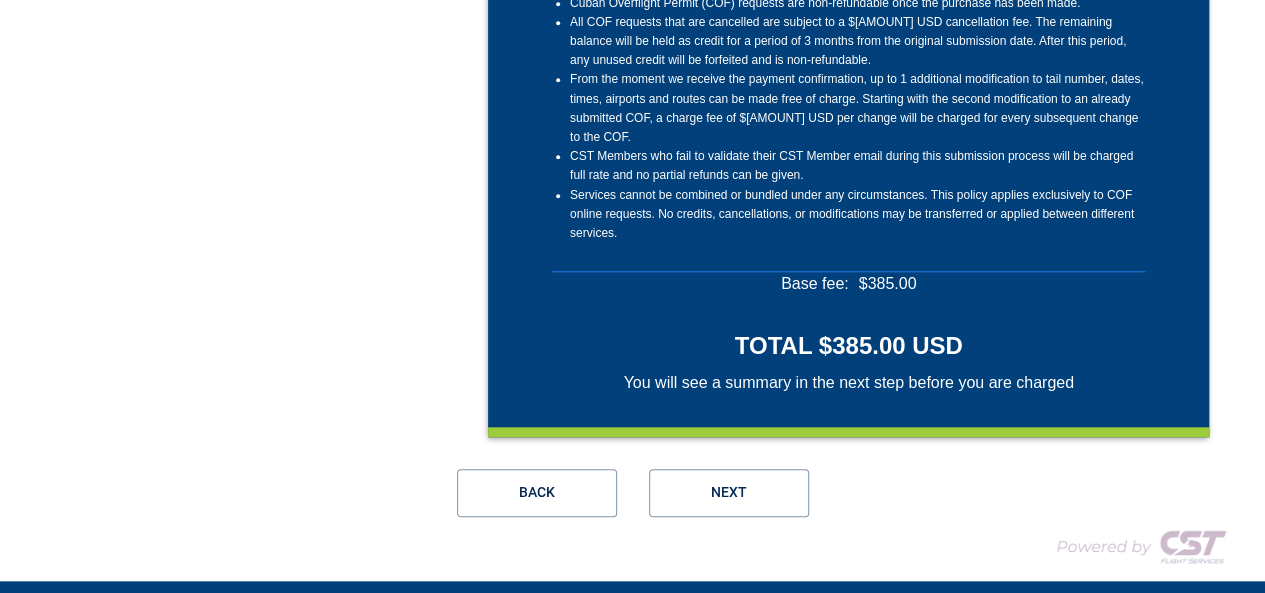 scroll, scrollTop: 788, scrollLeft: 0, axis: vertical 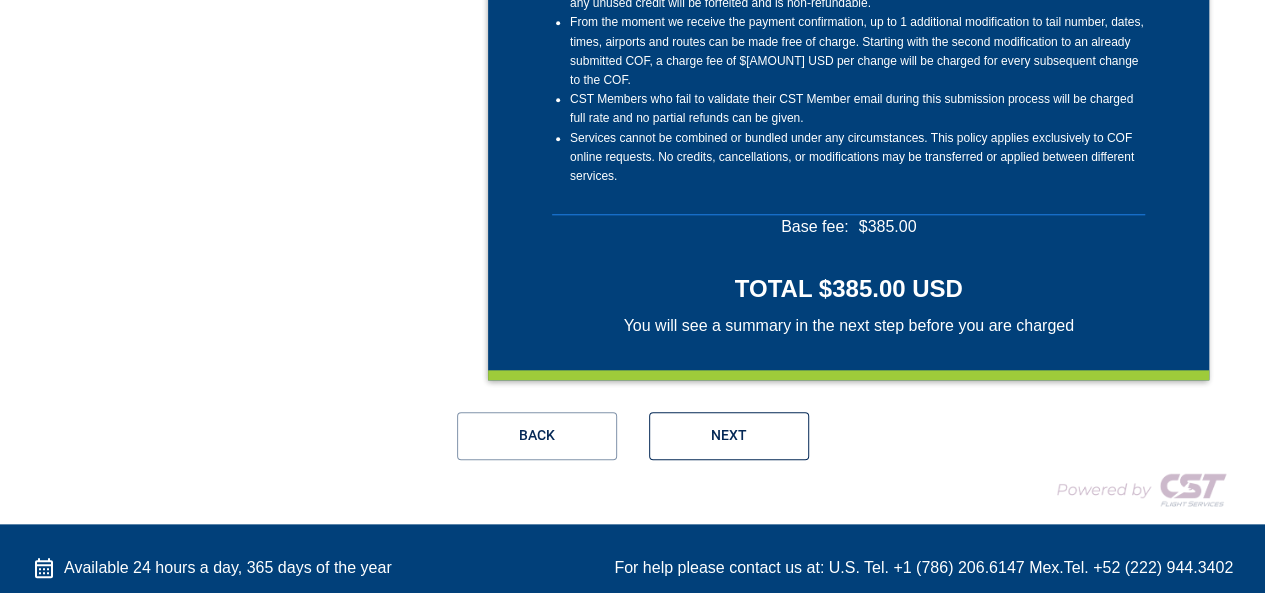 type on "*" 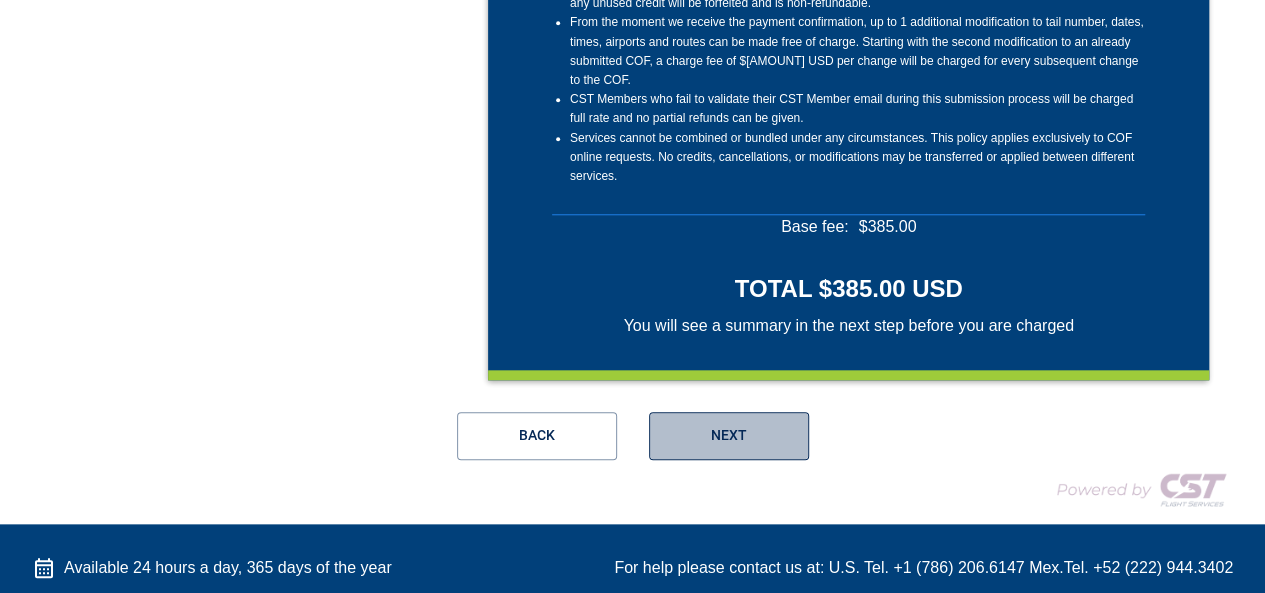 click on "Next" at bounding box center (729, 436) 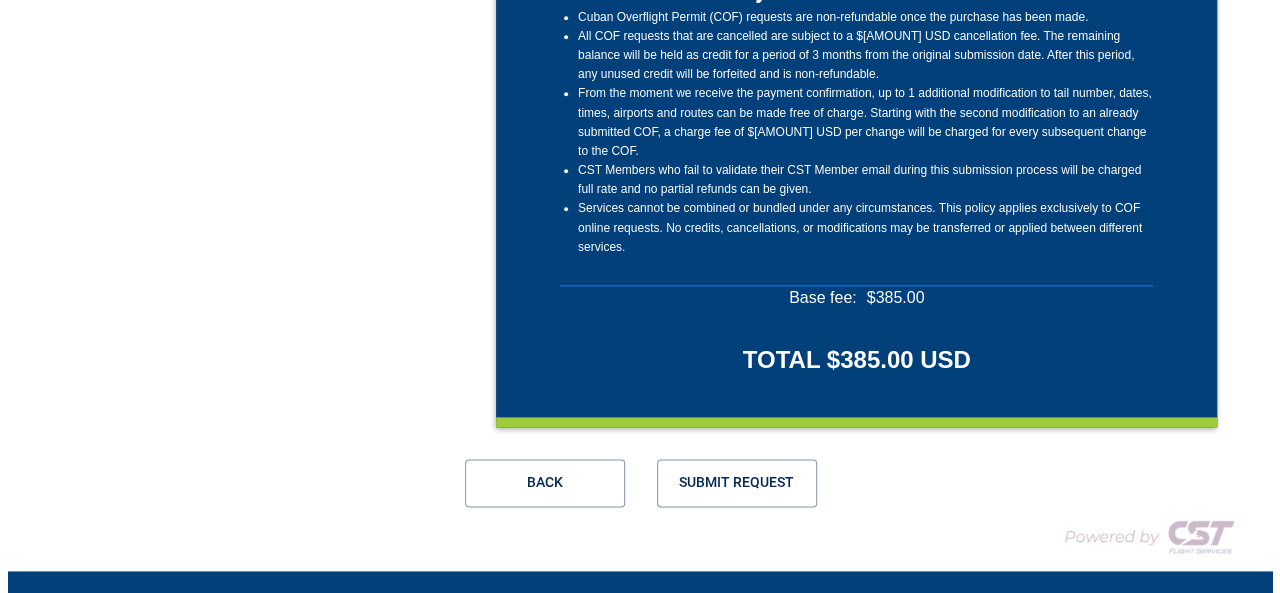 scroll, scrollTop: 1115, scrollLeft: 0, axis: vertical 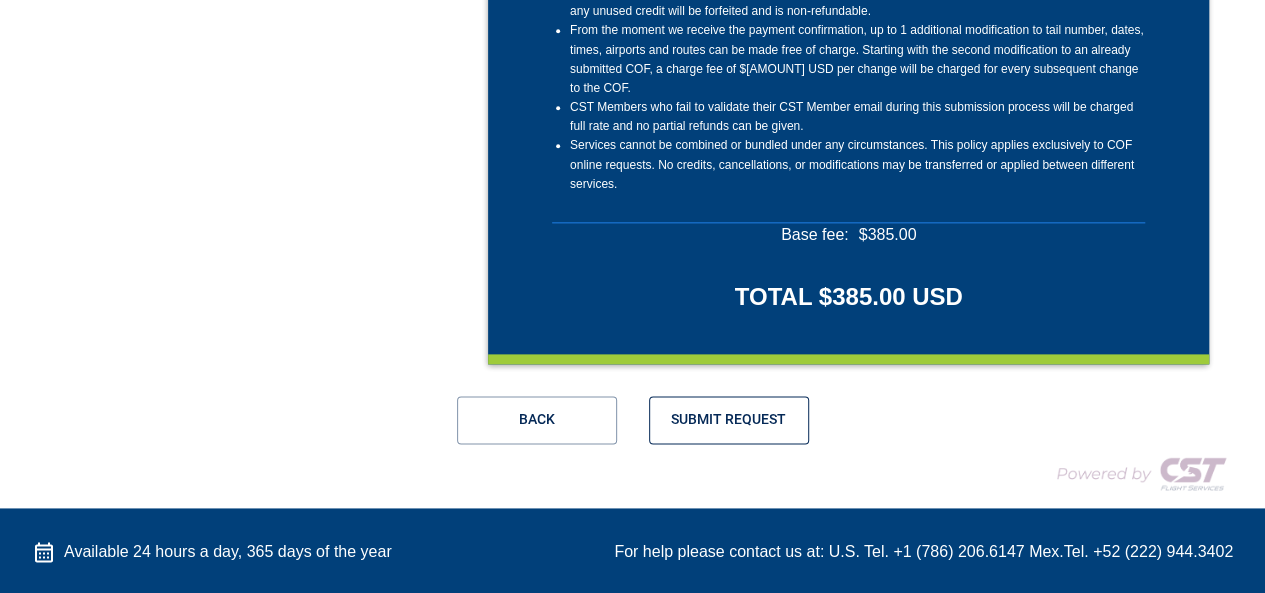 click on "Submit Request" at bounding box center [729, 420] 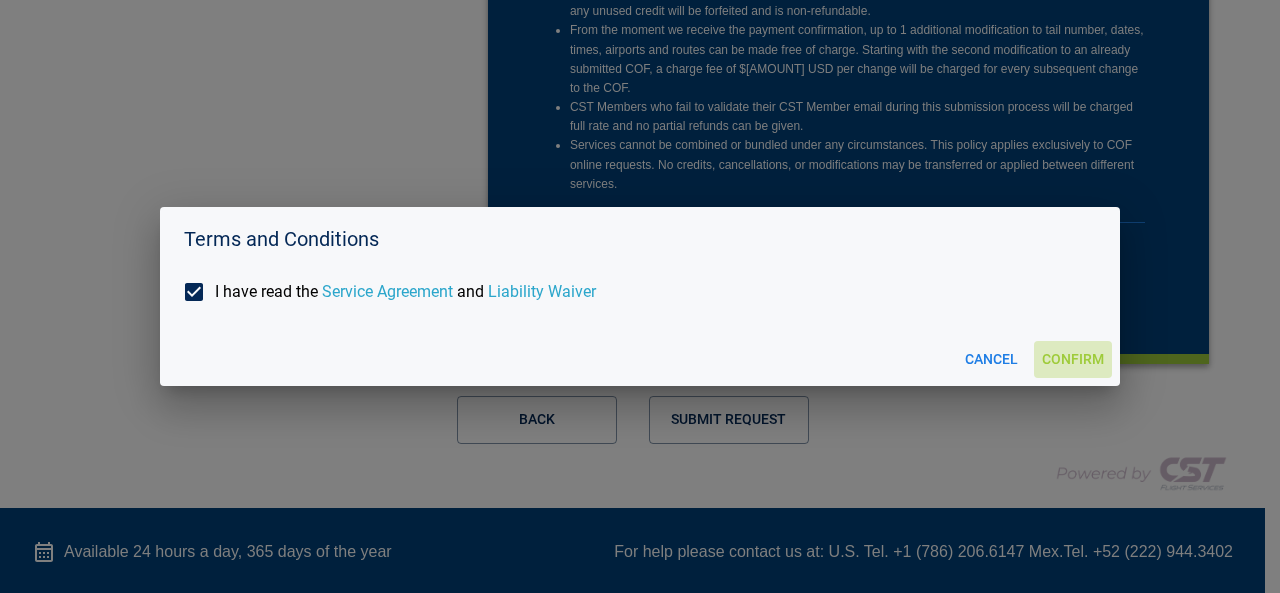 click on "Confirm" at bounding box center [1073, 359] 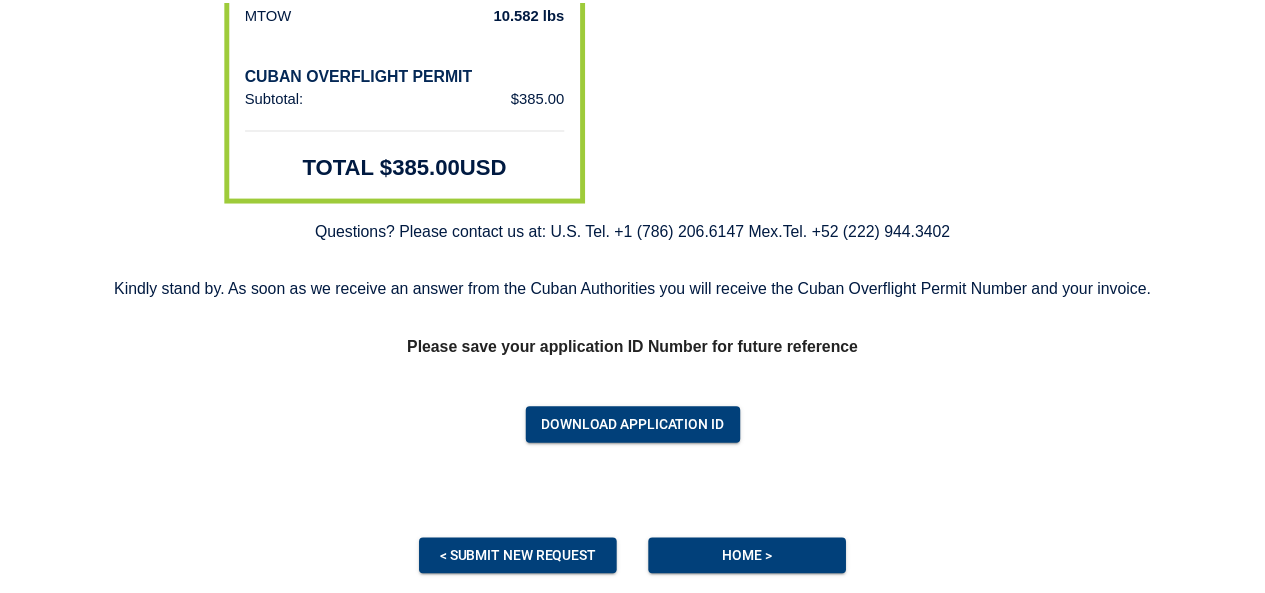 scroll, scrollTop: 774, scrollLeft: 0, axis: vertical 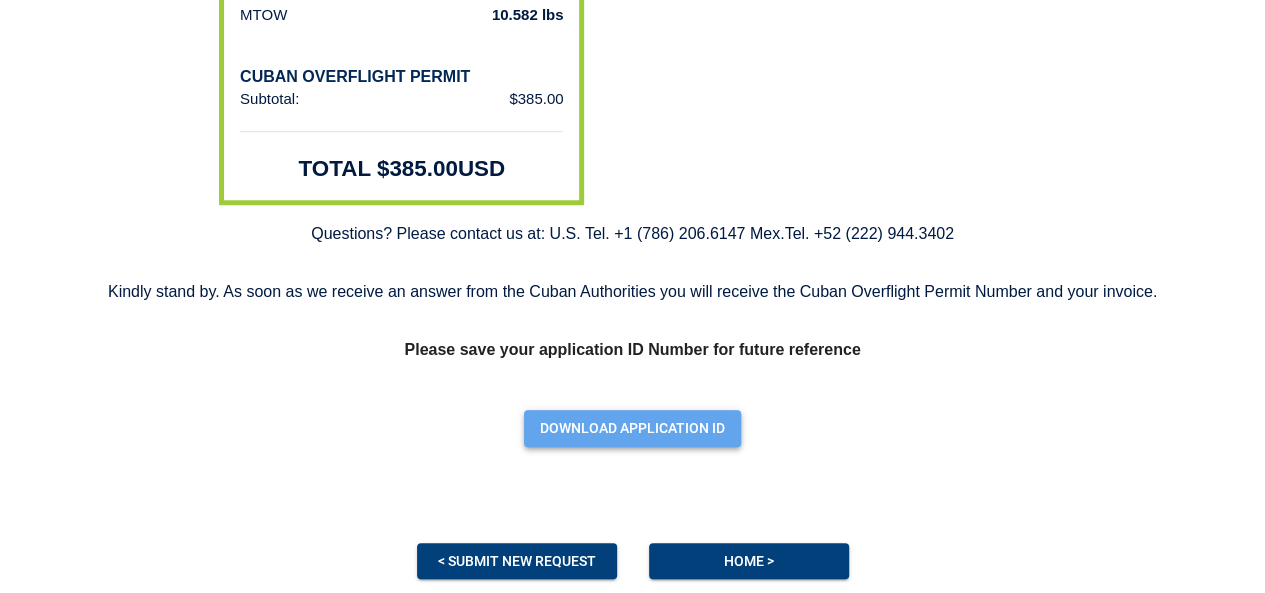 click on "Download Application ID" at bounding box center [632, 428] 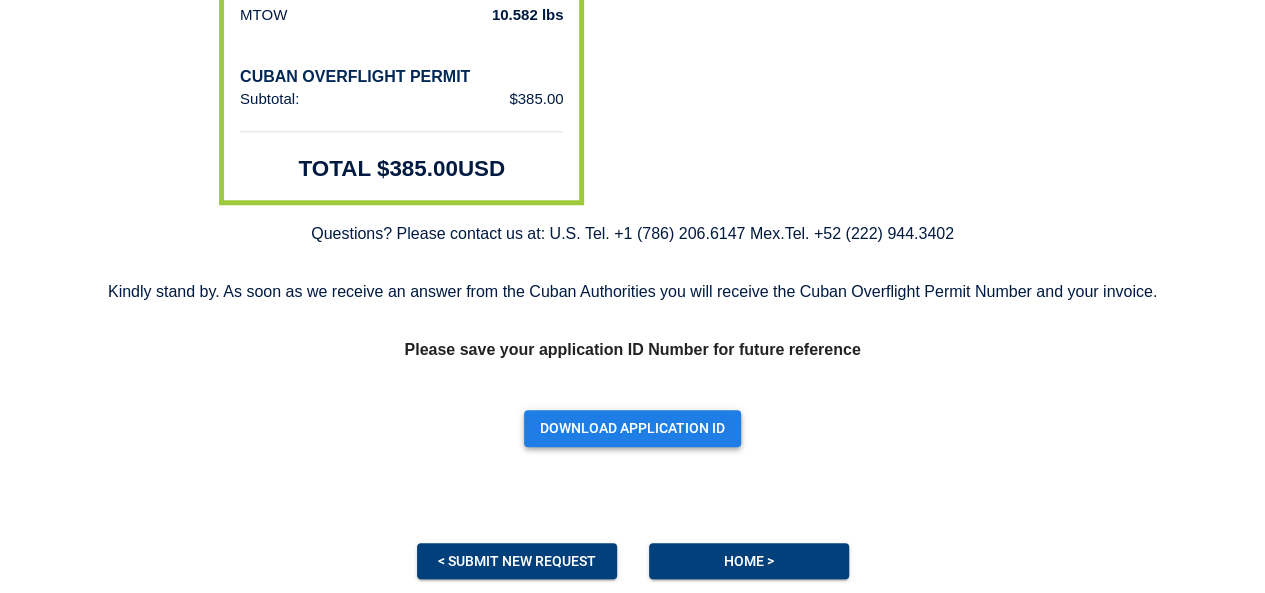 click on "Download Application ID" at bounding box center (632, 428) 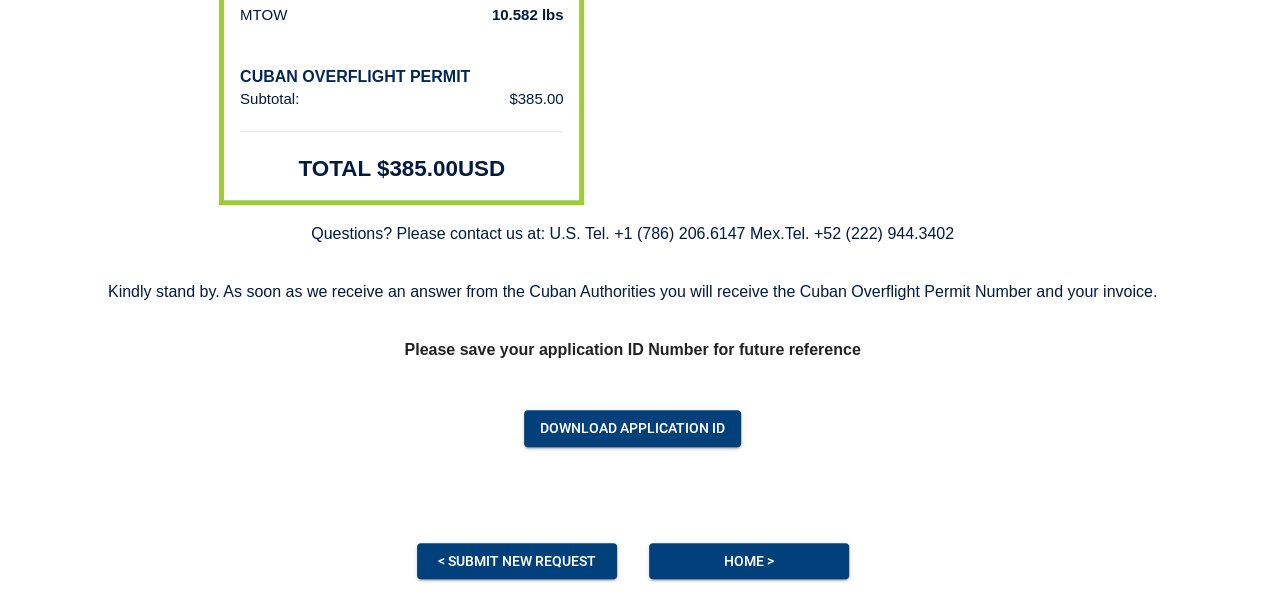 click on "Thank you! Your application was successfully submitted Application ID:  [APPLICATION_ID] APPLICATION SUMMARY LEG 1: DATE [DATE] DEPARTURE APT [APT] ARRIVAL APT [APT] ETD [TIME] ZULU ENTRY POINT [ENTRY_POINT] EXIT POINT [EXIT_POINT] LEG 2: DATE [DATE] DEPARTURE APT [APT] ARRIVAL APT [APT] ETD [TIME] ZULU ENTRY POINT [ENTRY_POINT] EXIT POINT [EXIT_POINT] AIRCRAFT INFORMATION Tail Number [TAIL_NUMBER] ICAO Type [ICAO_TYPE] Owner [OWNER] TRUSTEE [TRUSTEE] MTOW [WEIGHT] [WEIGHT_UNIT] CUBAN OVERFLIGHT PERMIT Subtotal: $  [AMOUNT] TOTAL $ [AMOUNT]  USD CREDIT CARD INFORMATION HOLDER NUMBER EXPIRATION [NAME] [CREDIT_CARD_NUMBER] [DATE] ADDRESS [ADDRESS] [CITY] ,  [COUNTRY] [POSTAL_CODE] ,  [COUNTRY] CONTACT INFORMATION Once approved, the Cuban Overflight Permit Number will be sent to NAME PHONE EMAIL ADDITIONAL EMAILS  USERNAME [USERNAME] [PHONE] [EMAIL] [EMAIL] [USERNAME] Questions? Please contact us at: U.S. Tel. [PHONE] Mex.Tel. [PHONE] < Submit new request" at bounding box center [632, -478] 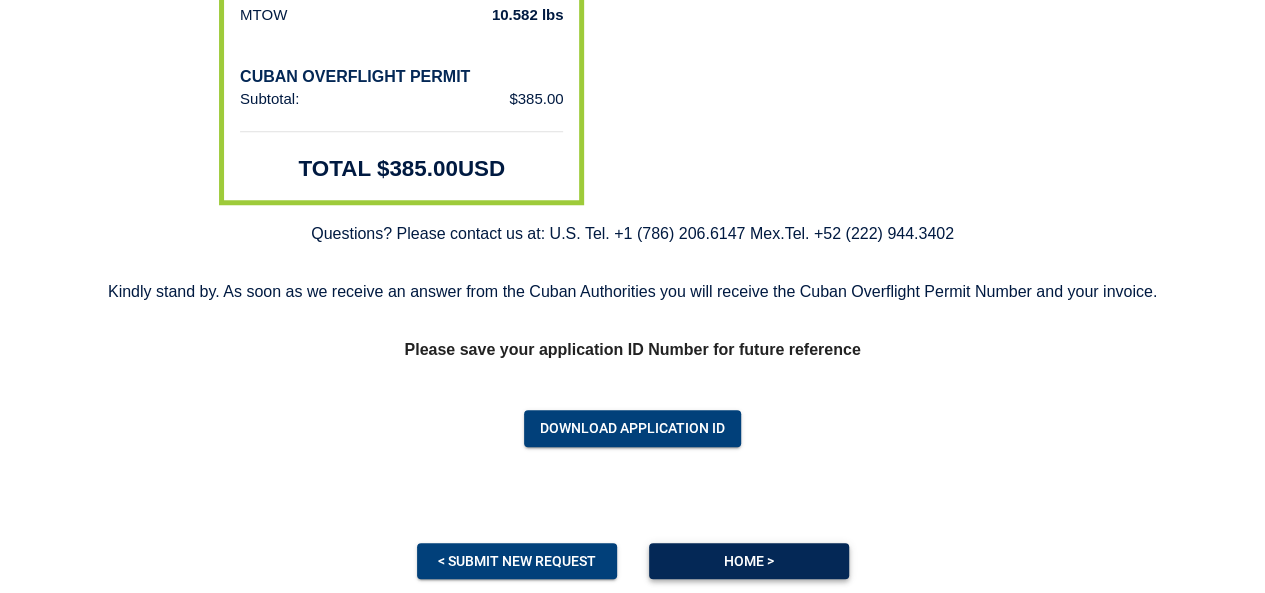 click on "Home >" at bounding box center [749, 561] 